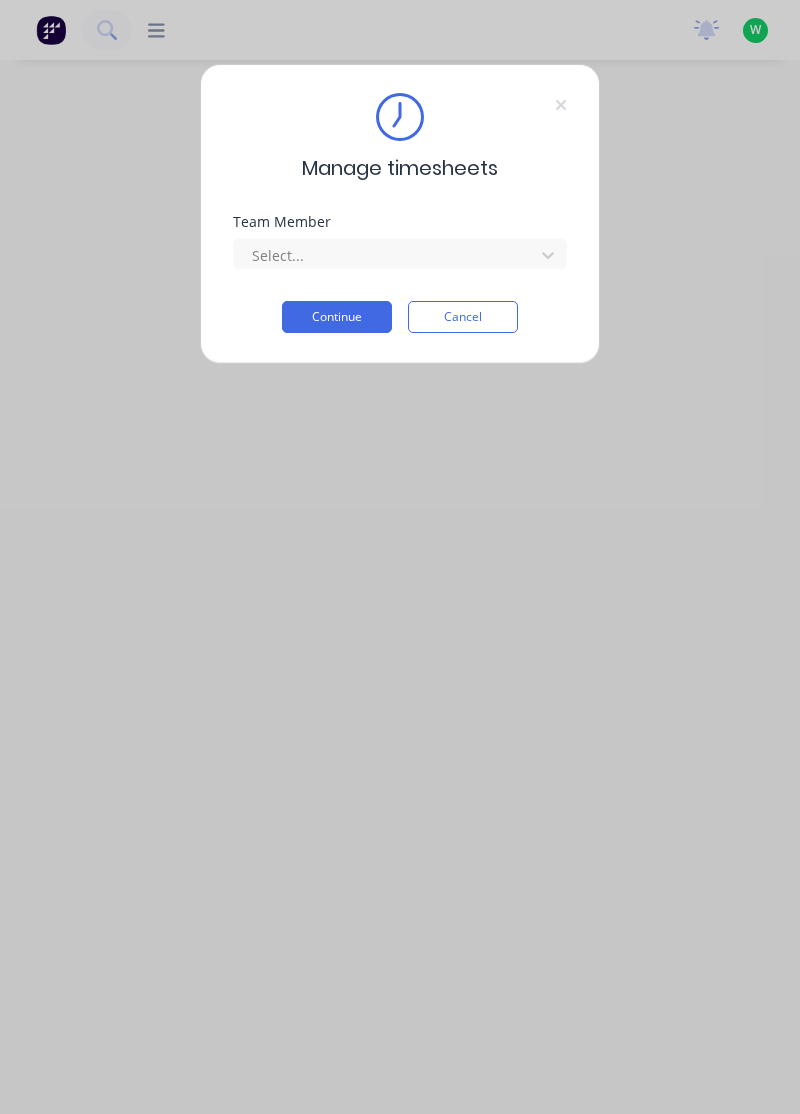scroll, scrollTop: 0, scrollLeft: 0, axis: both 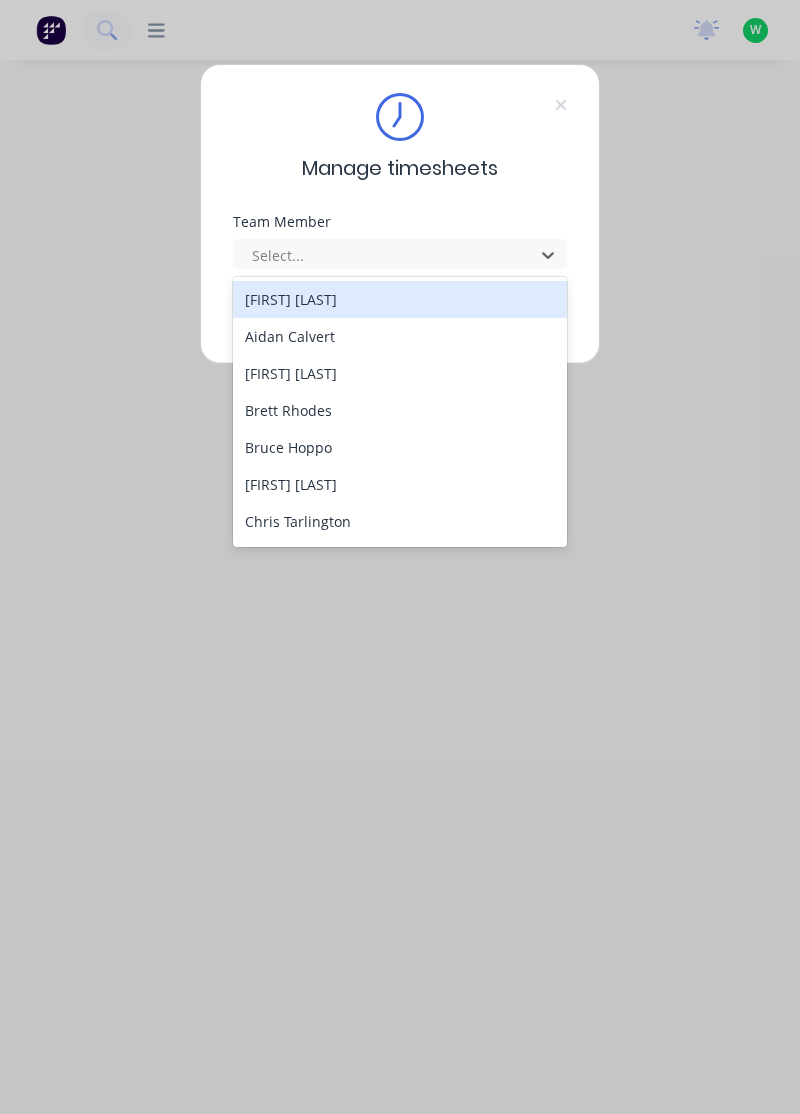click on "[FIRST] [LAST]" at bounding box center [400, 373] 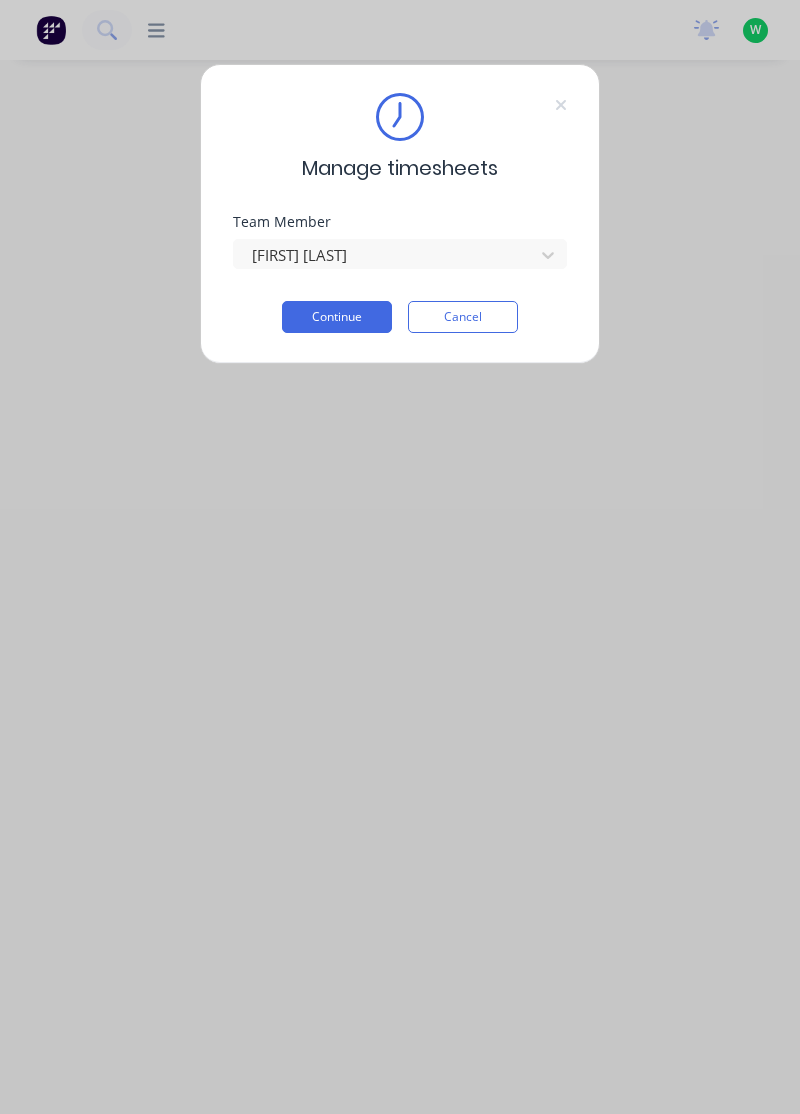 click on "Continue" at bounding box center [337, 317] 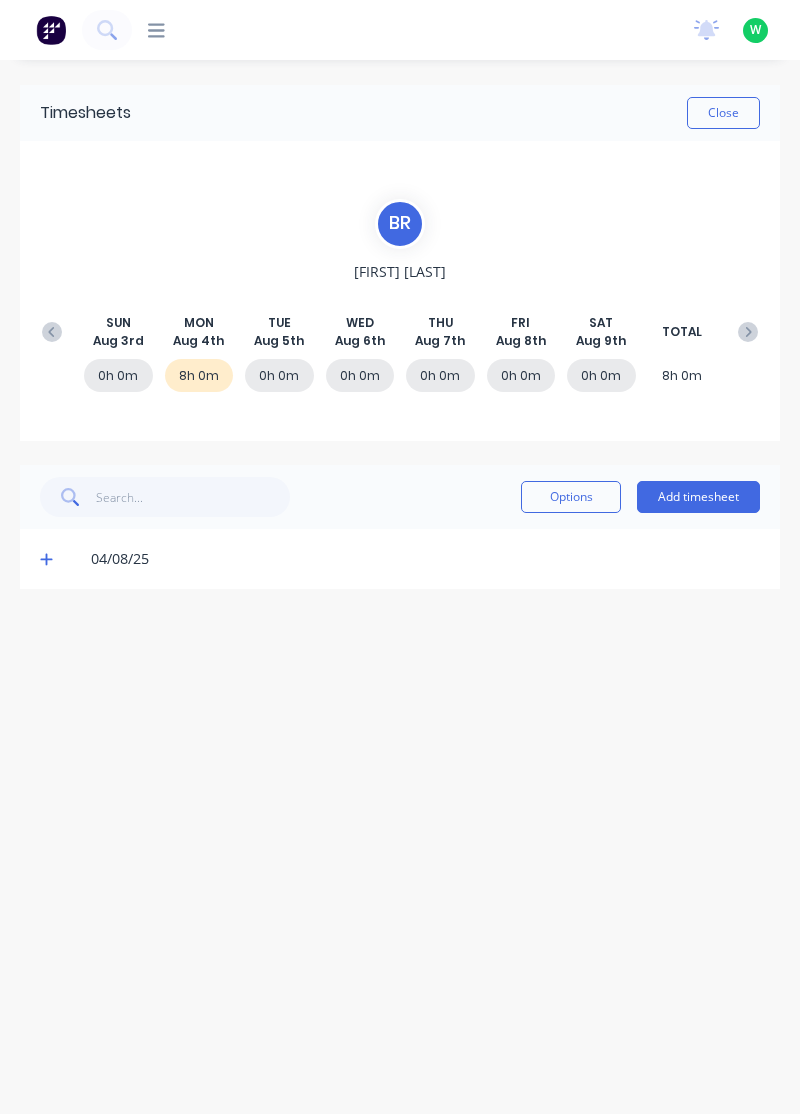 click on "Add timesheet" at bounding box center (698, 497) 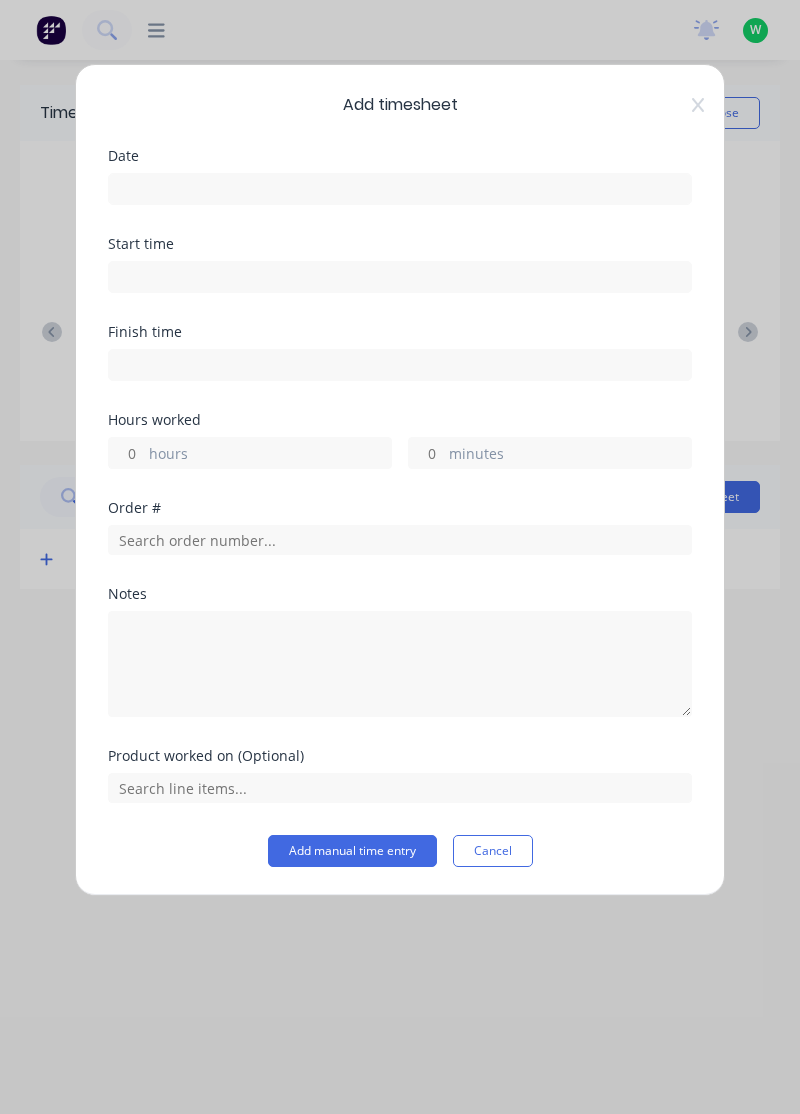 click at bounding box center (400, 189) 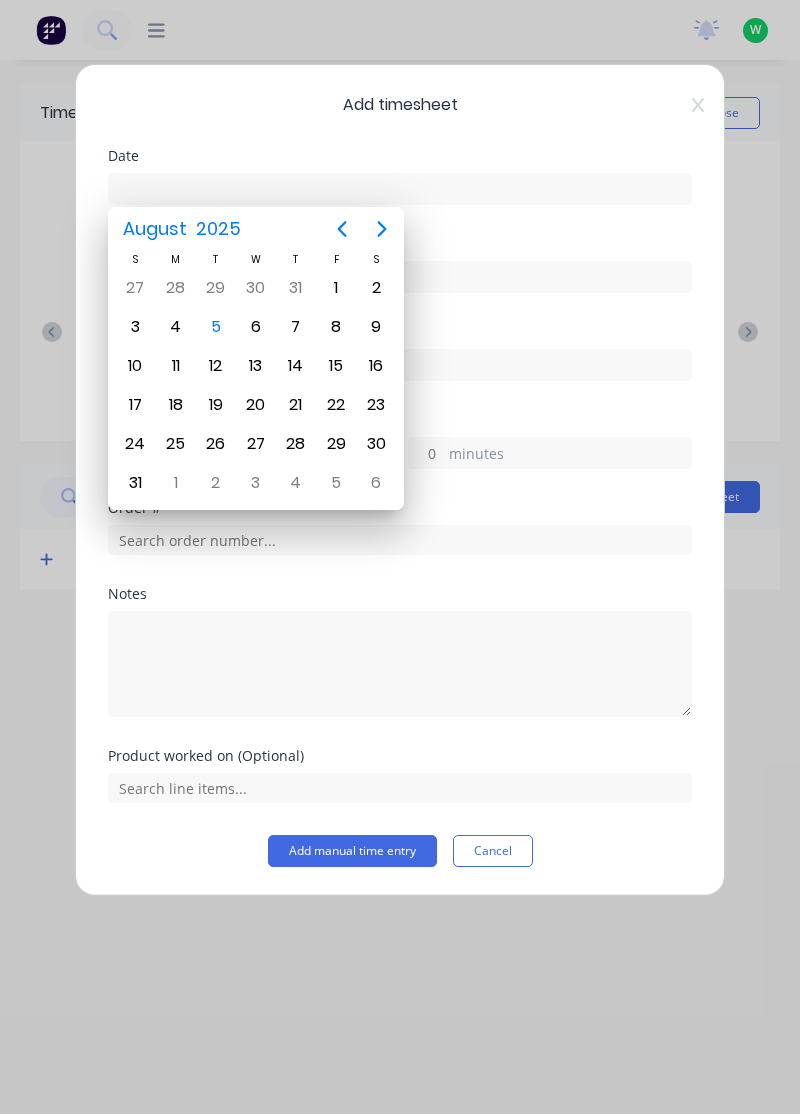 click on "5" at bounding box center (216, 327) 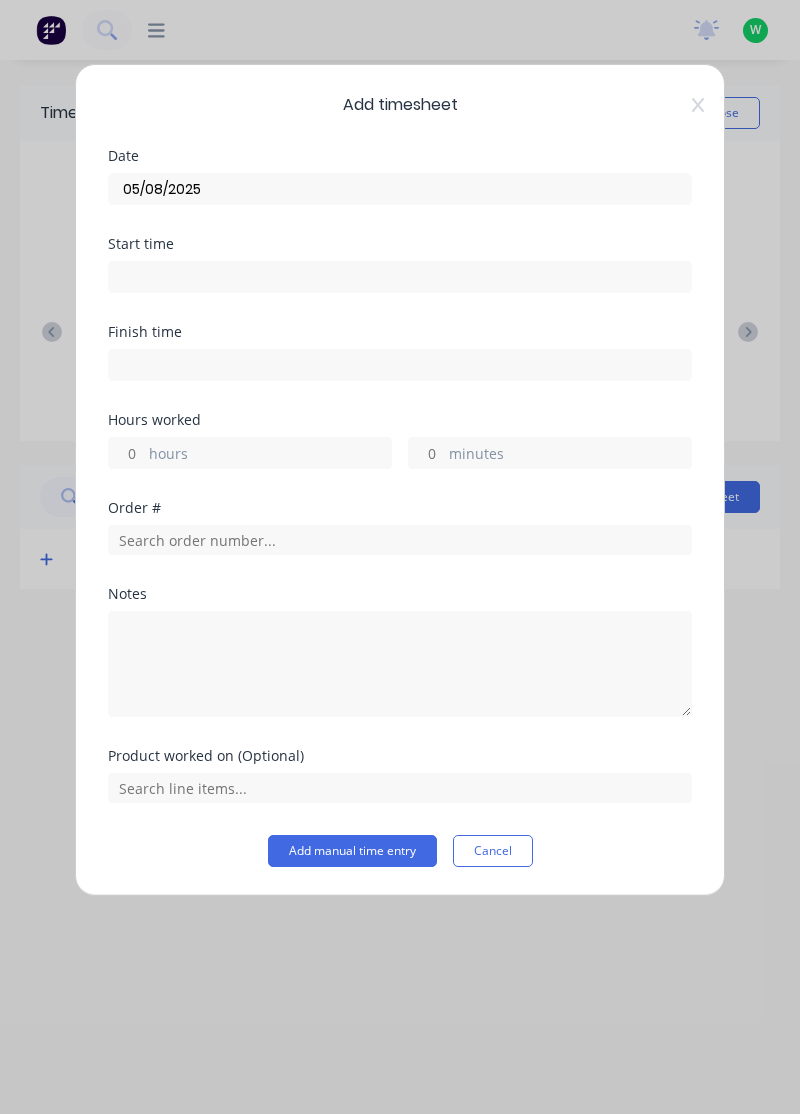 type on "05/08/2025" 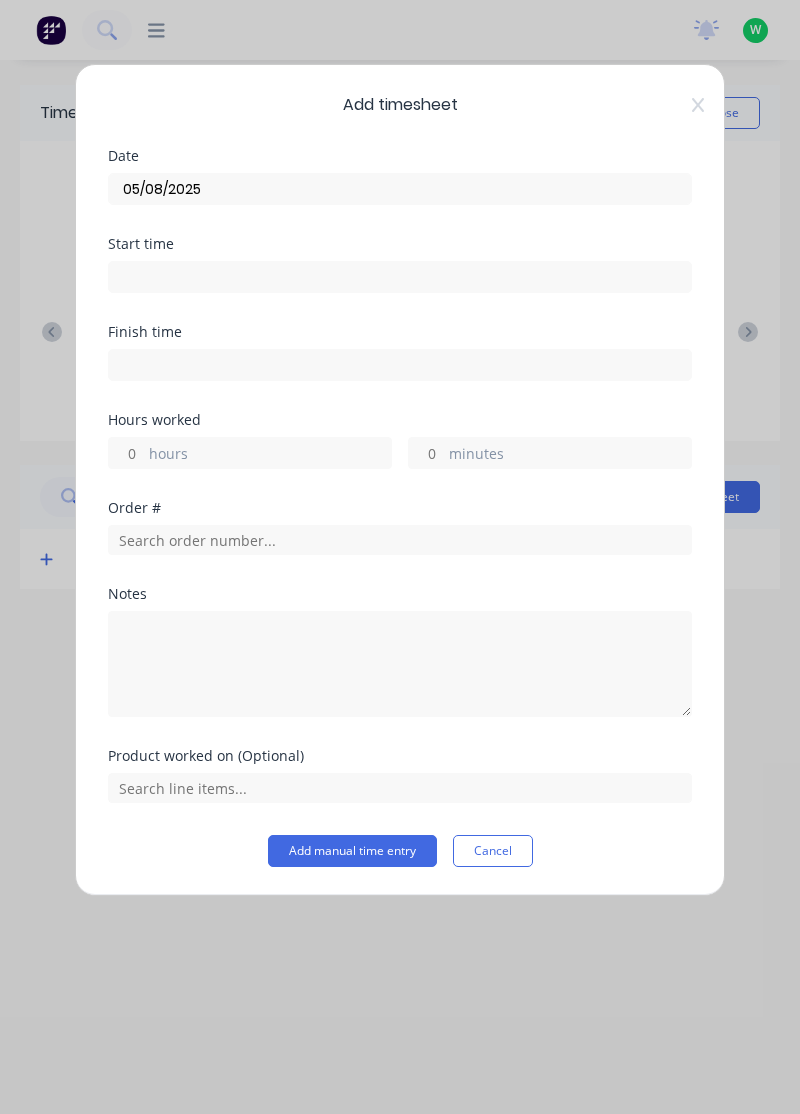 type on "4" 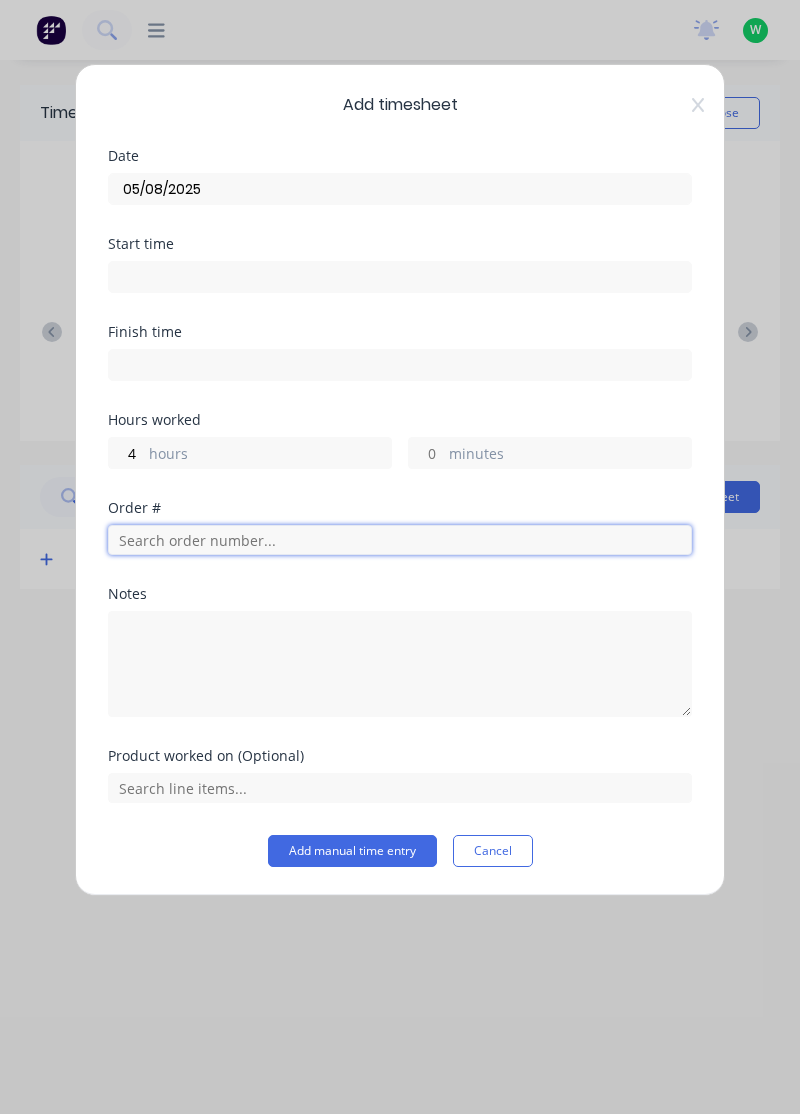 click at bounding box center [400, 540] 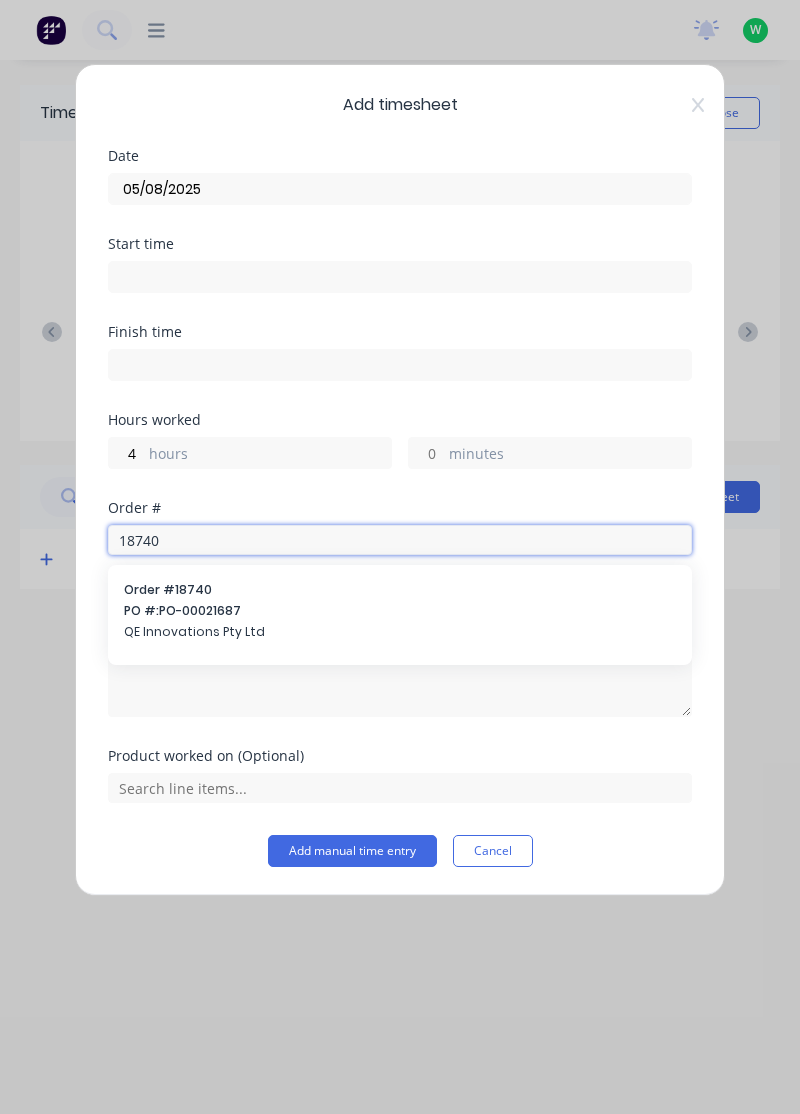 type on "18740" 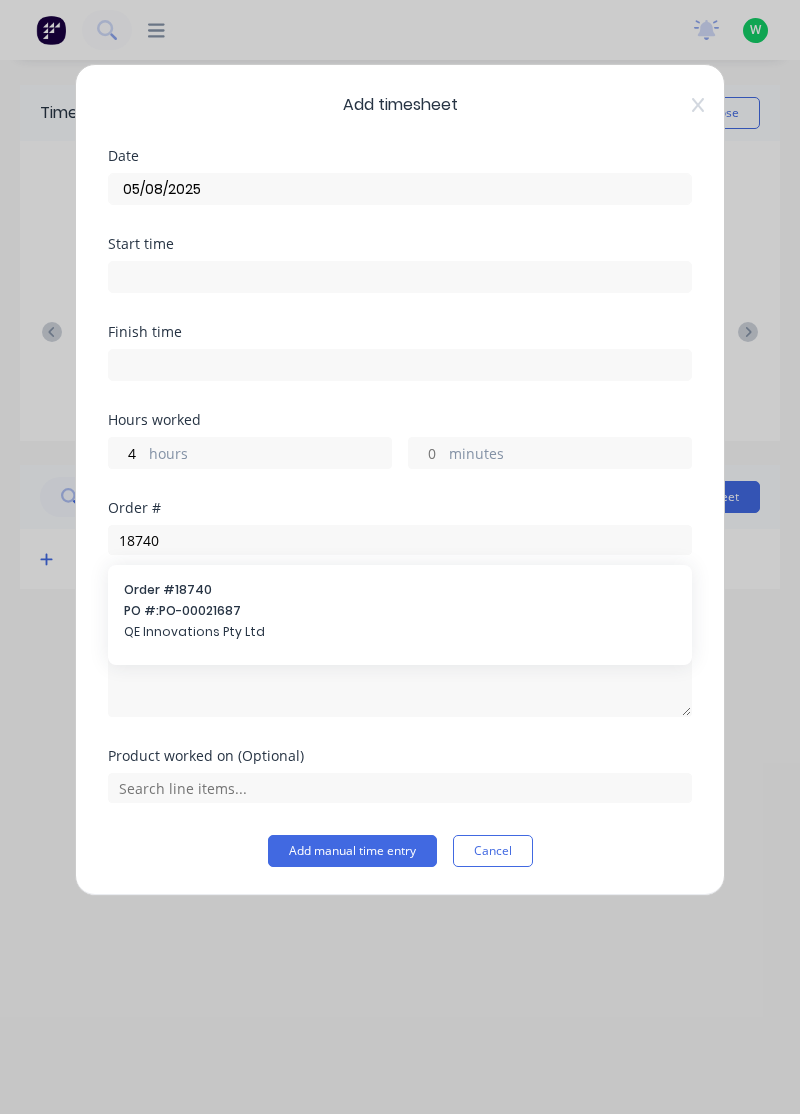 click on "QE Innovations Pty Ltd" at bounding box center (400, 632) 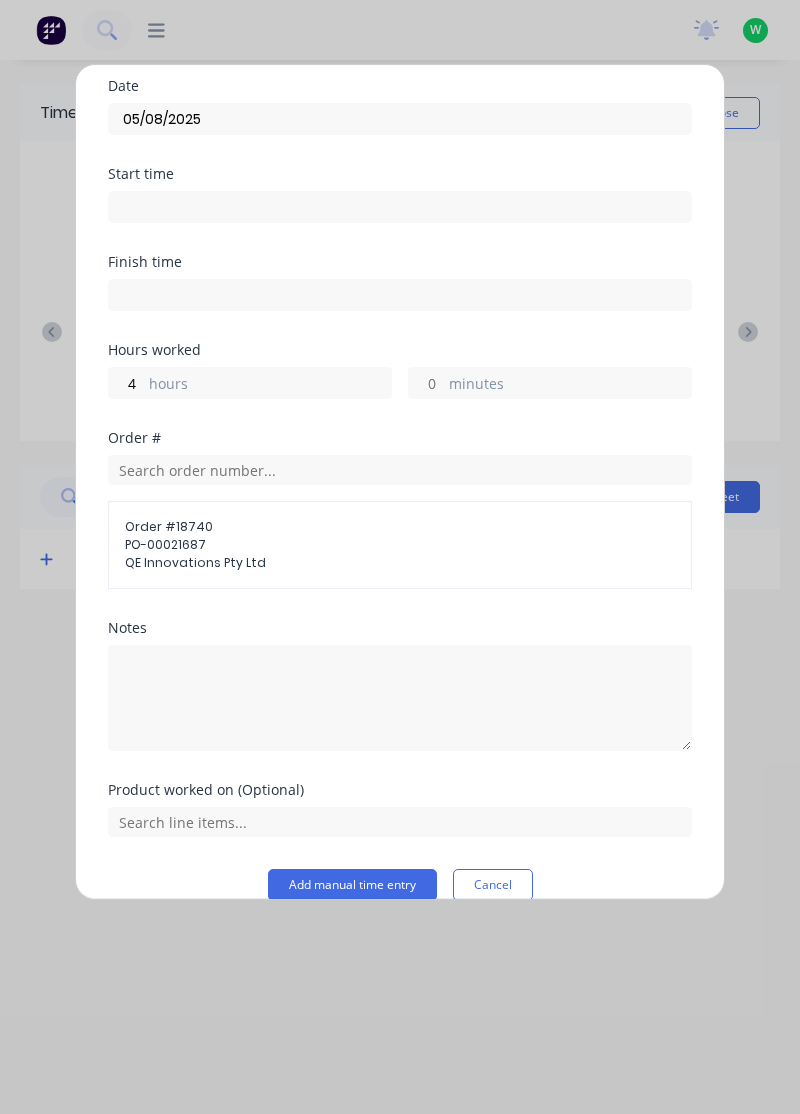 scroll, scrollTop: 96, scrollLeft: 0, axis: vertical 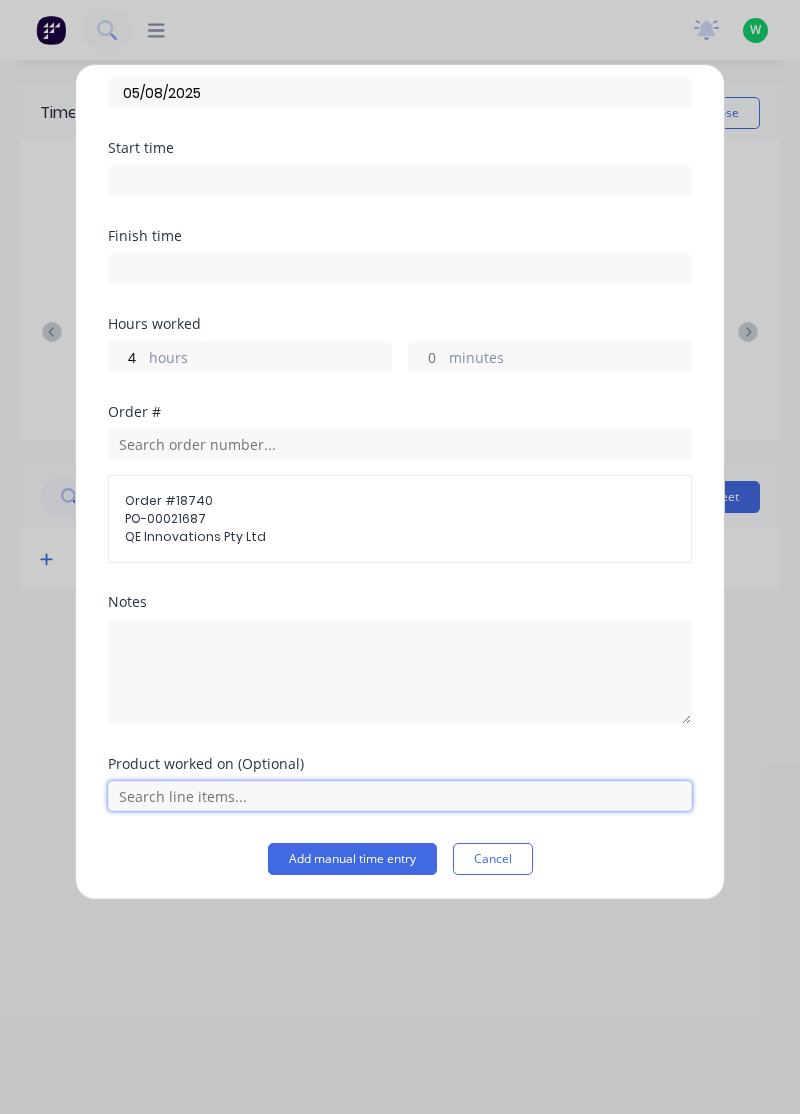 click at bounding box center (400, 796) 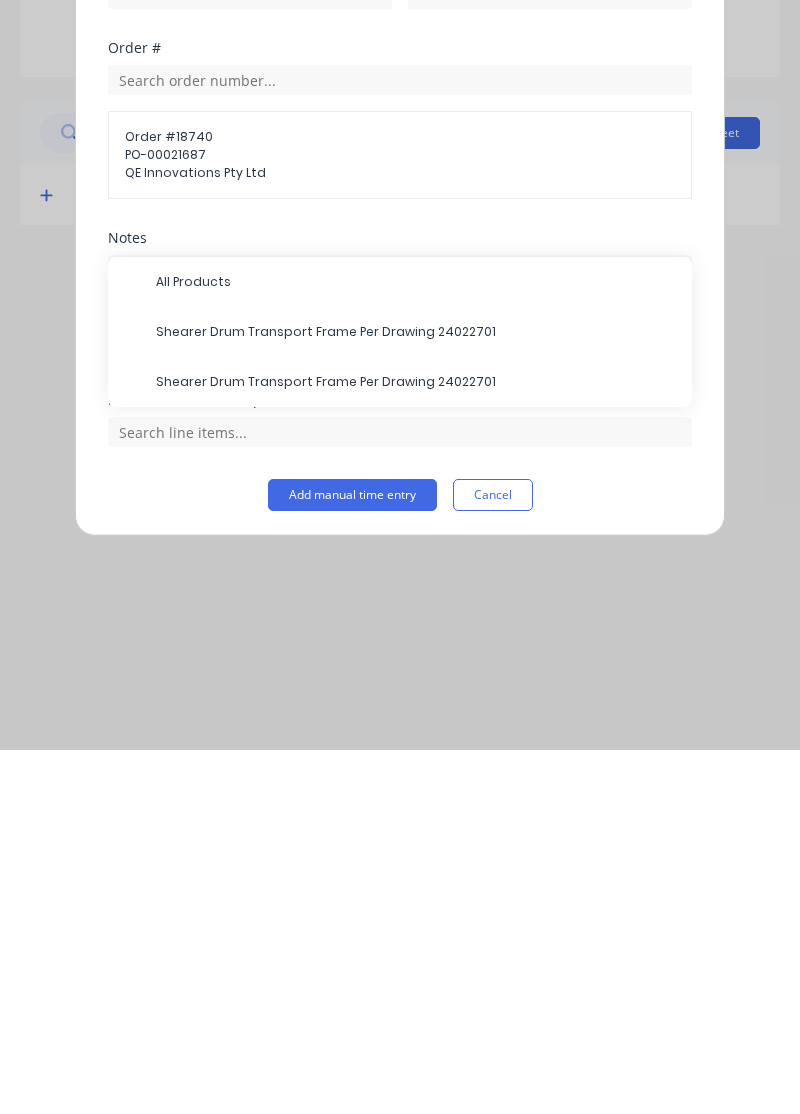 click on "Shearer Drum Transport Frame Per Drawing 24022701" at bounding box center [416, 696] 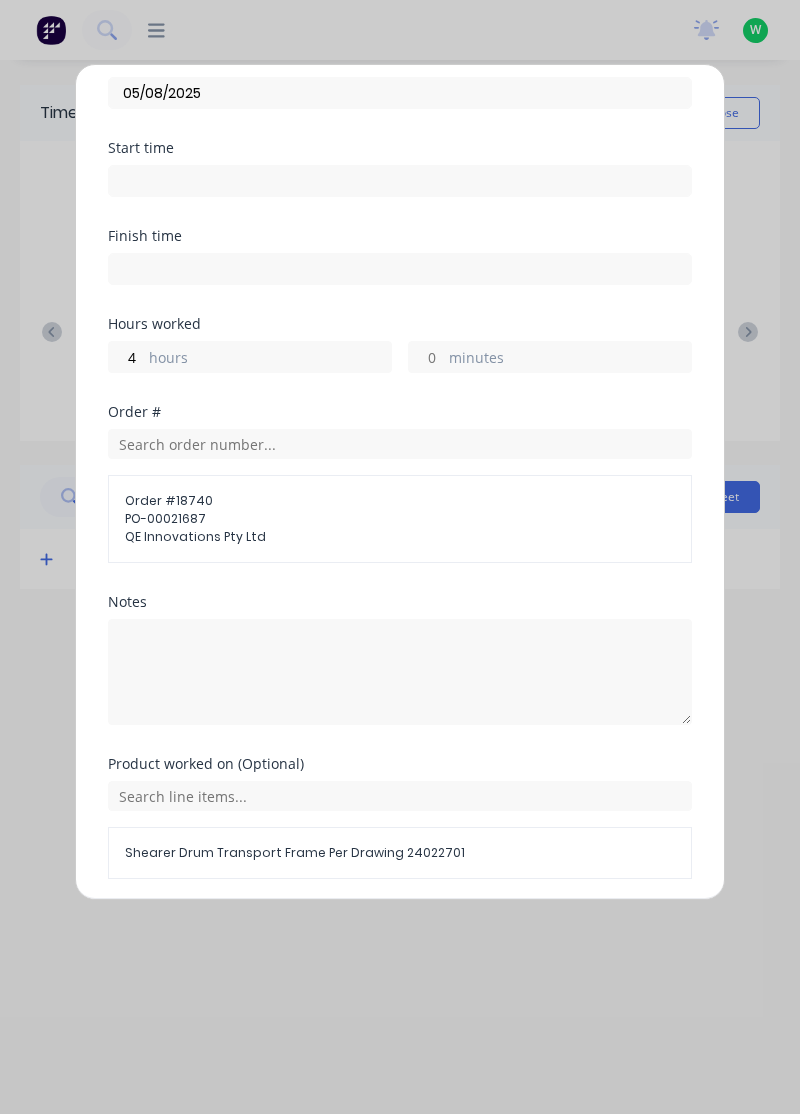 scroll, scrollTop: 163, scrollLeft: 0, axis: vertical 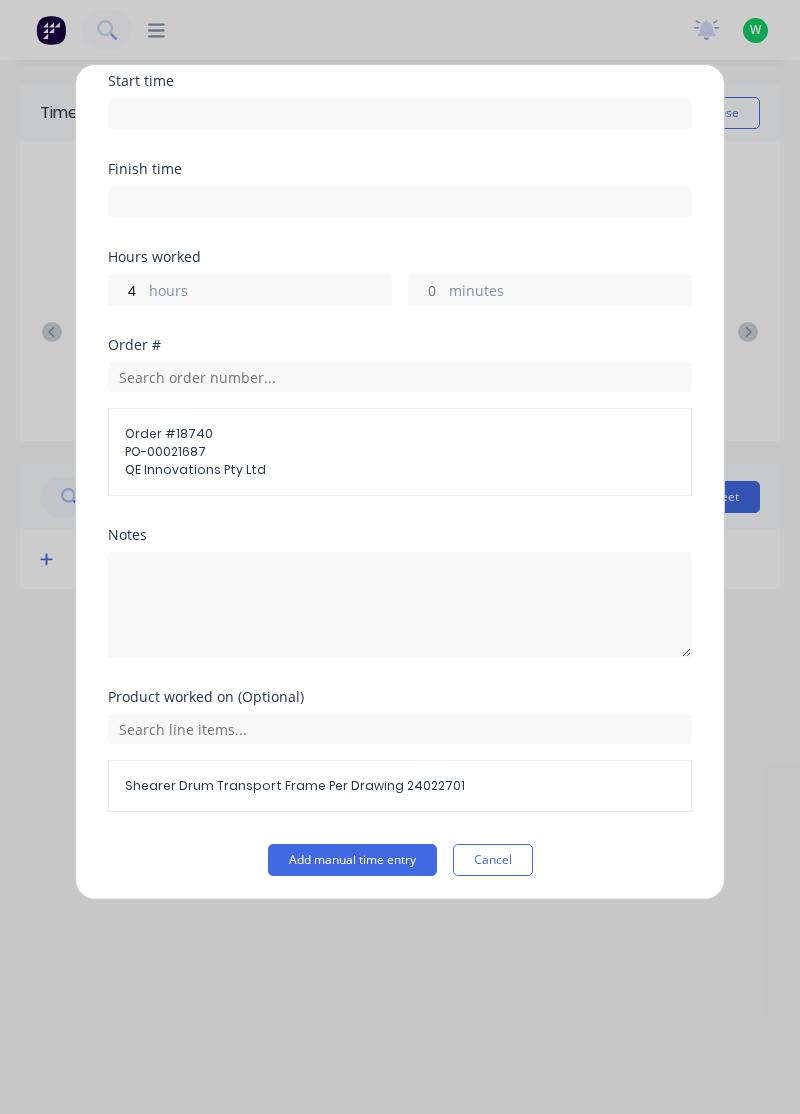 click on "Add manual time entry" at bounding box center (352, 860) 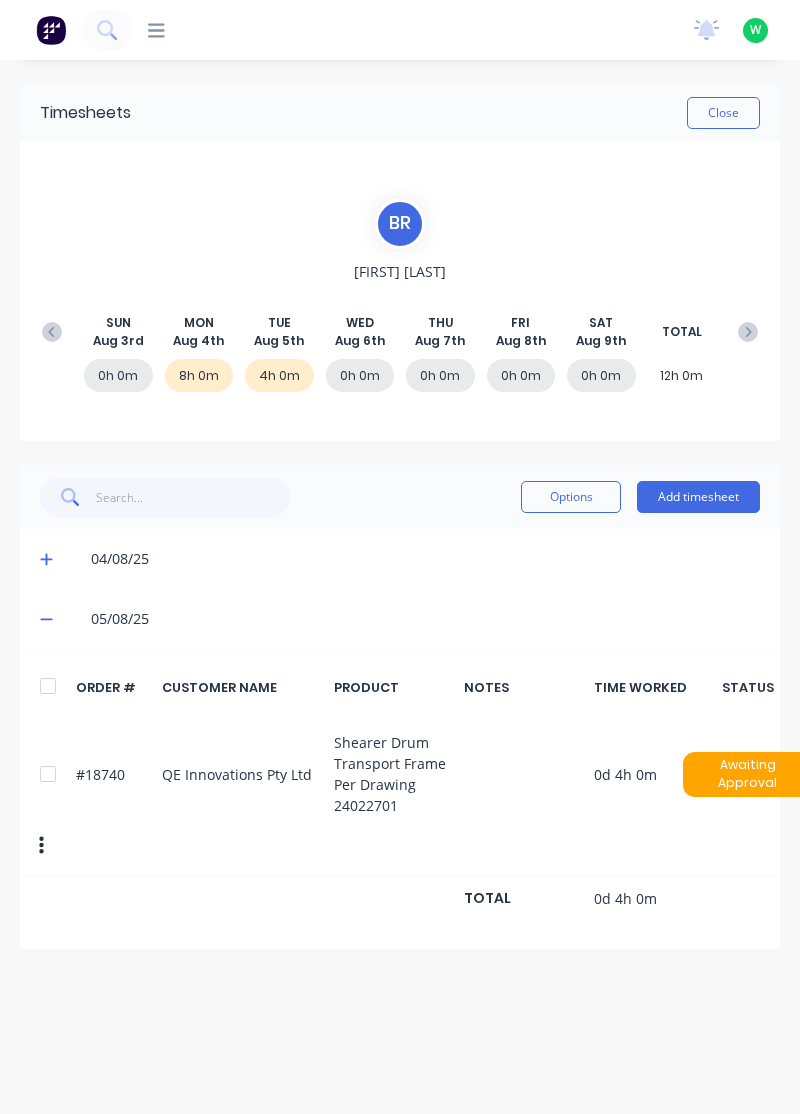 click on "Add timesheet" at bounding box center (698, 497) 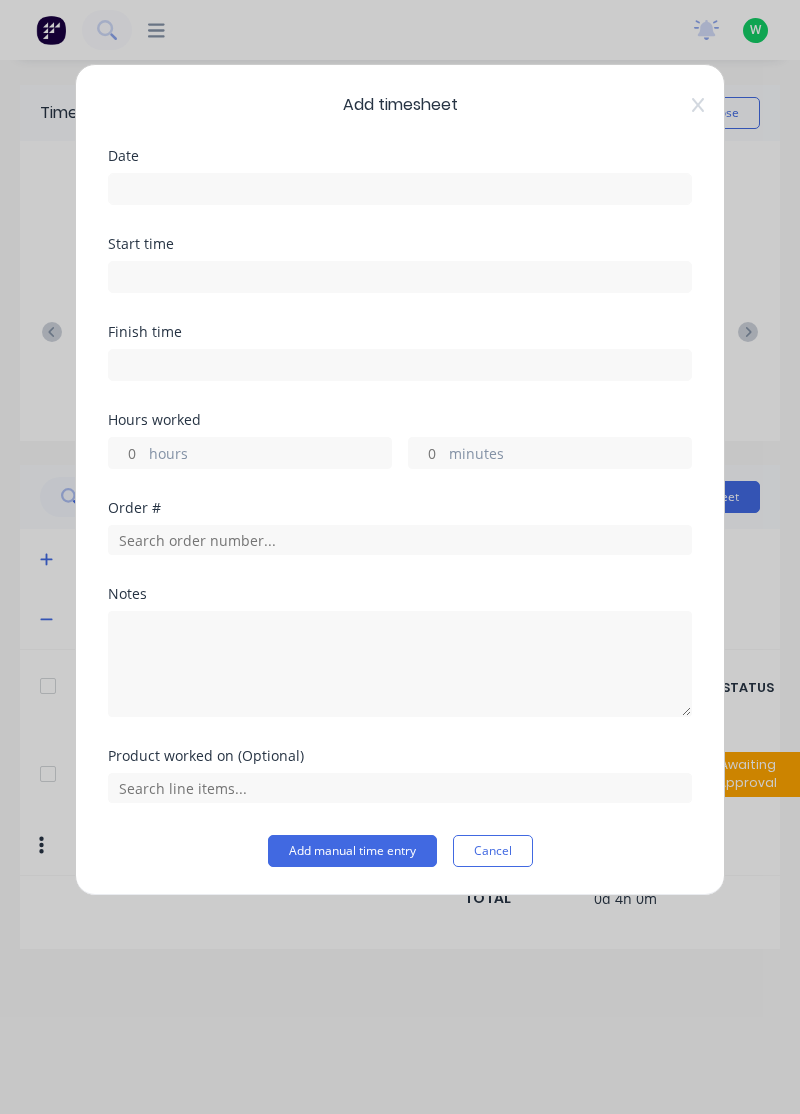 click at bounding box center [400, 189] 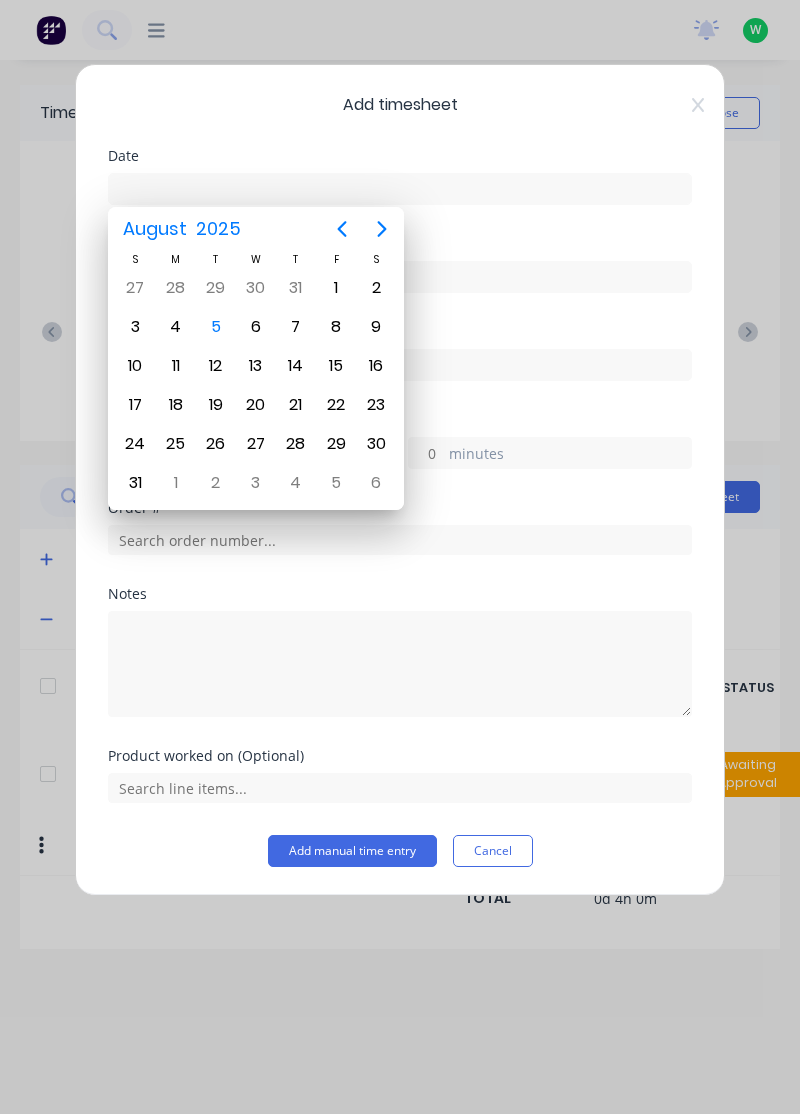 click on "5" at bounding box center [216, 327] 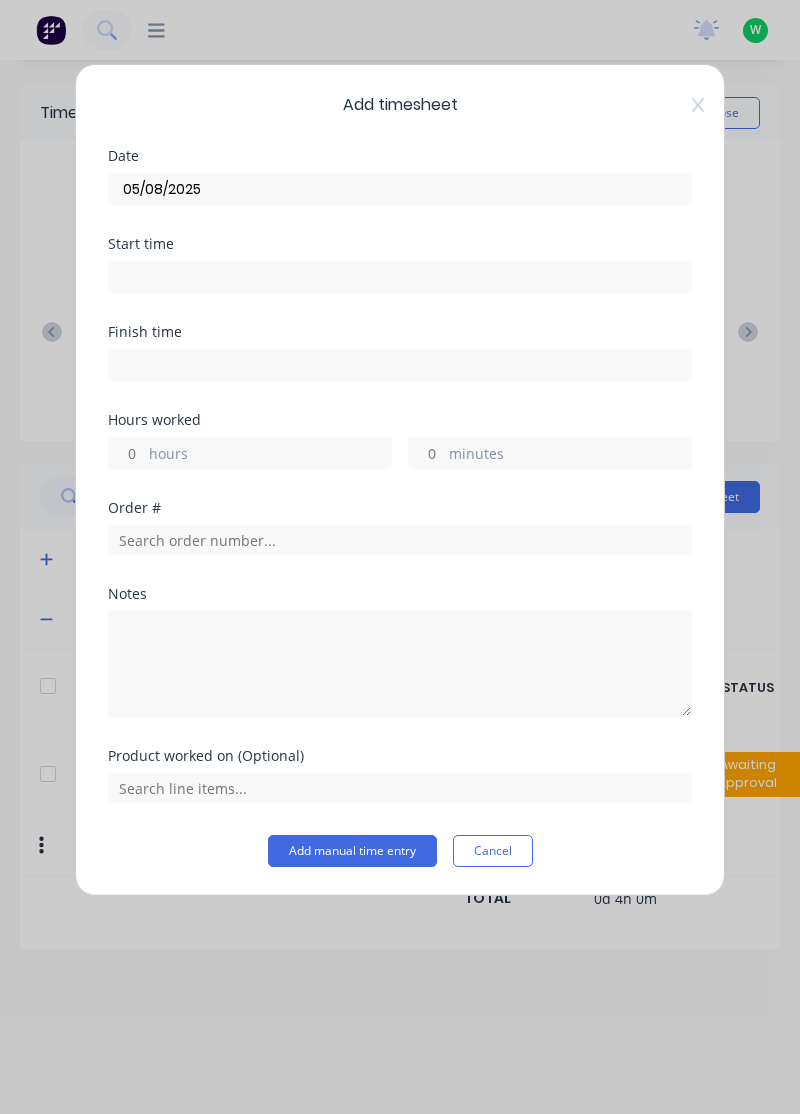 click on "hours" at bounding box center (126, 453) 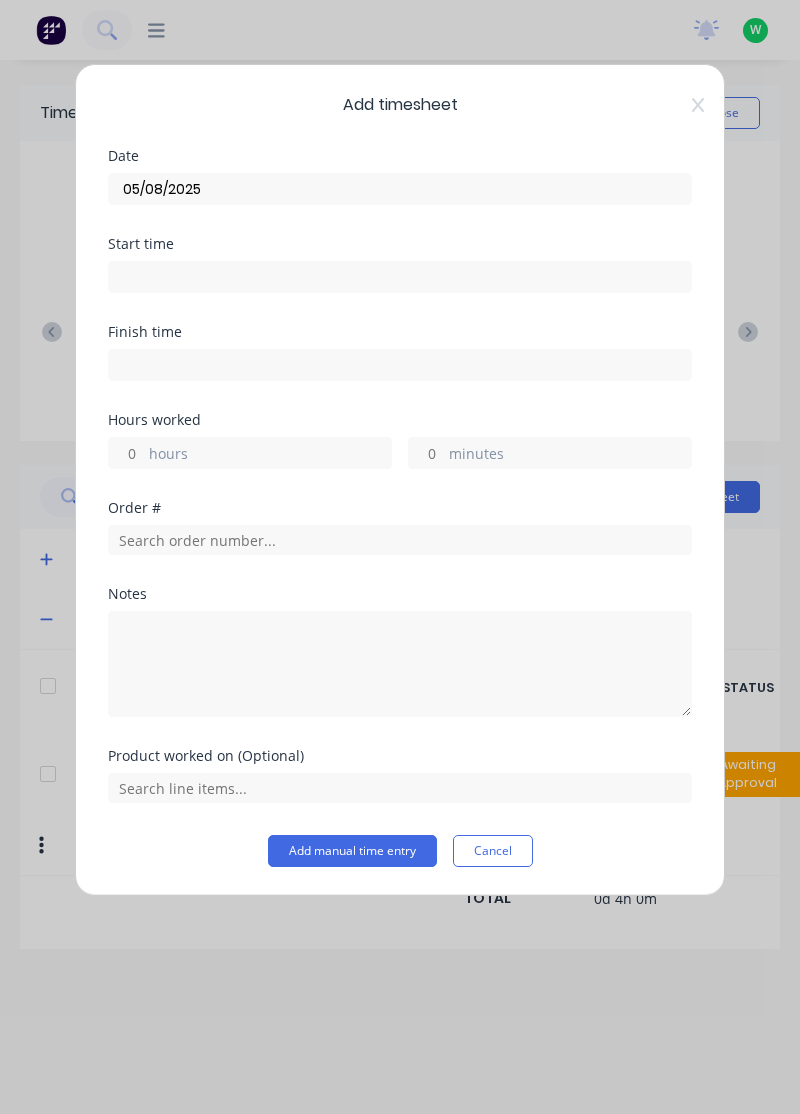 type on "3" 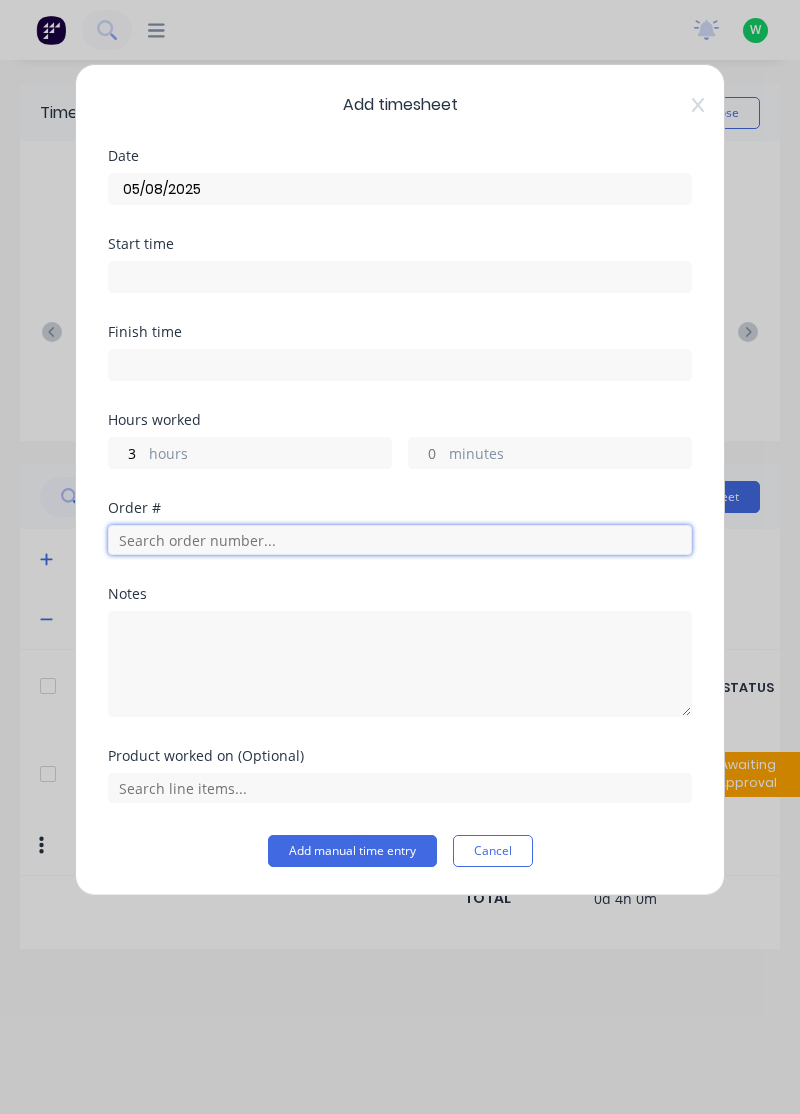 click at bounding box center [400, 540] 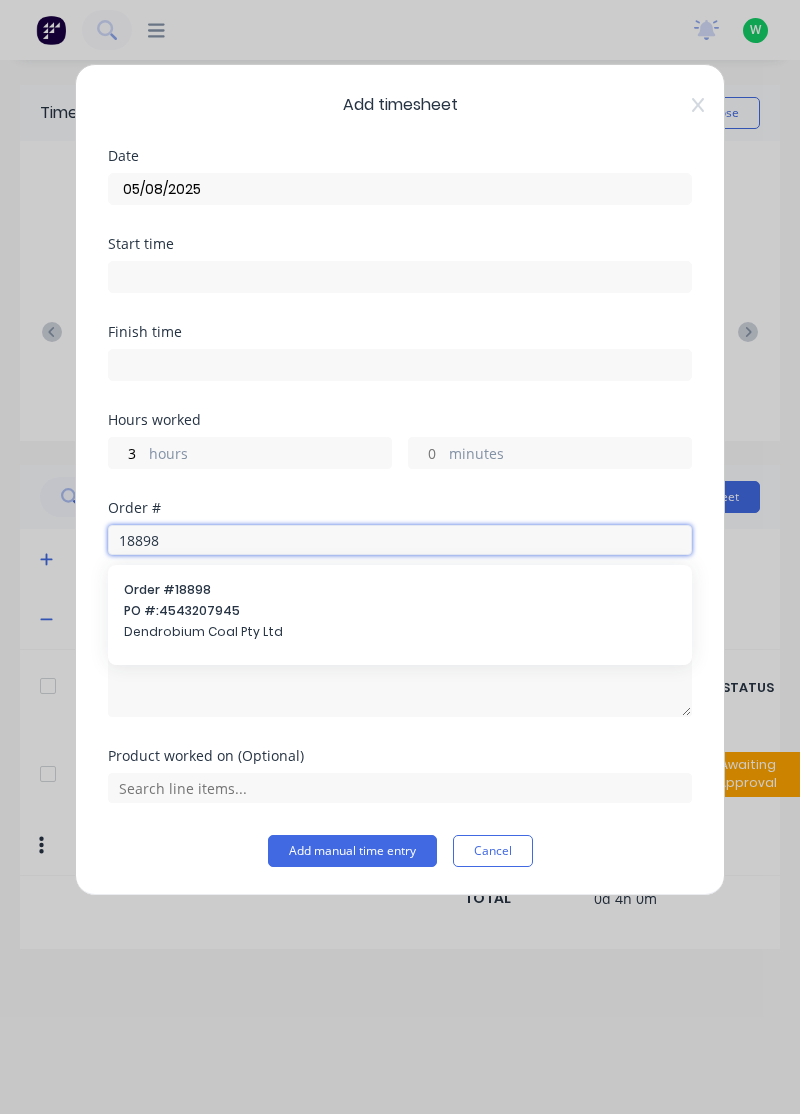 type on "18898" 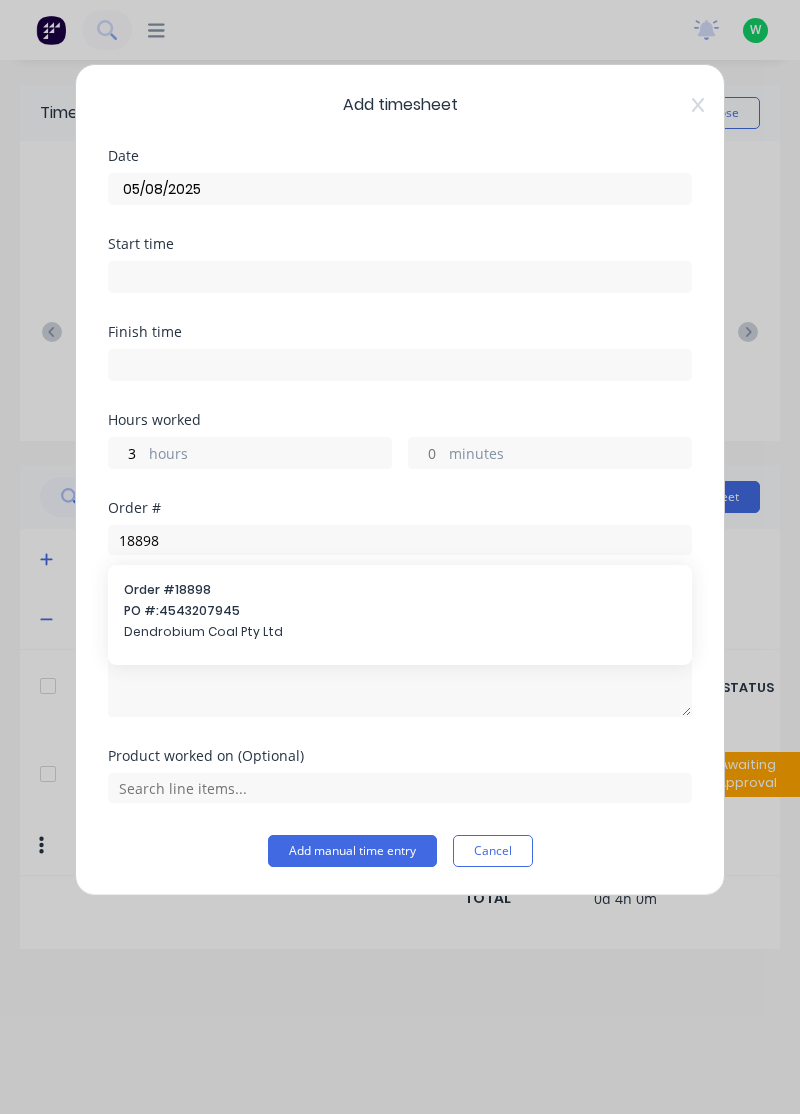 click on "Dendrobium Coal Pty Ltd" at bounding box center (400, 632) 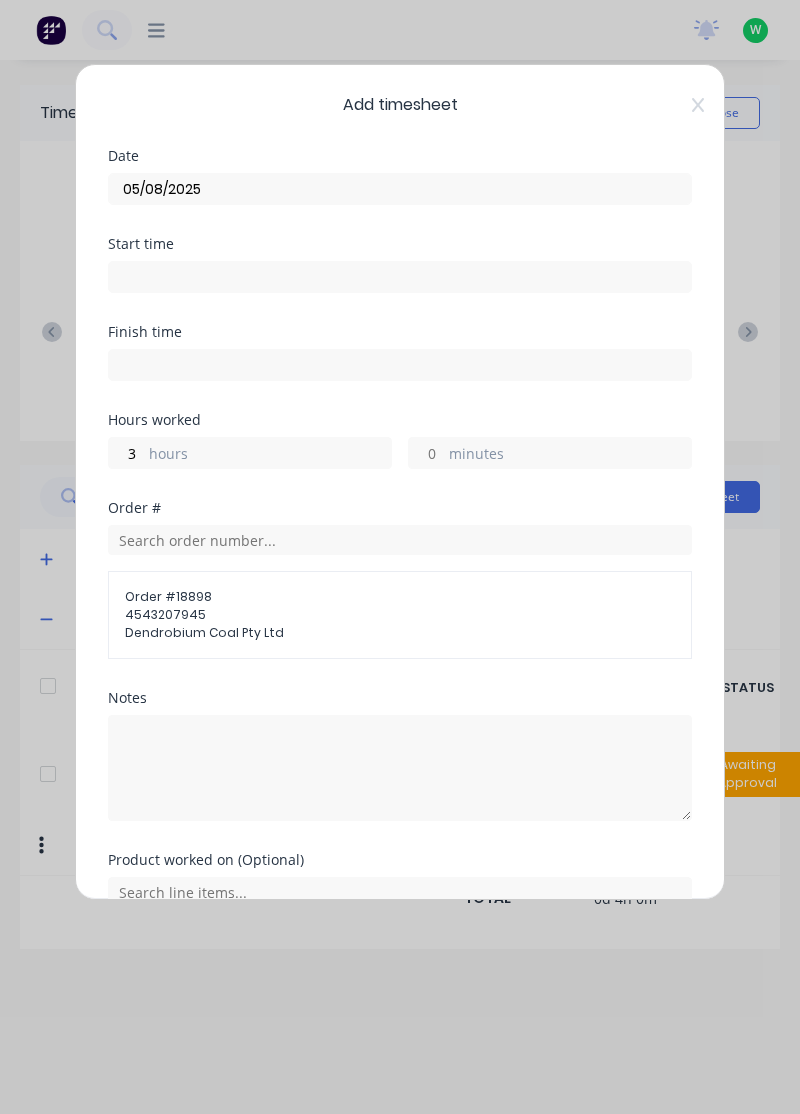 scroll, scrollTop: 96, scrollLeft: 0, axis: vertical 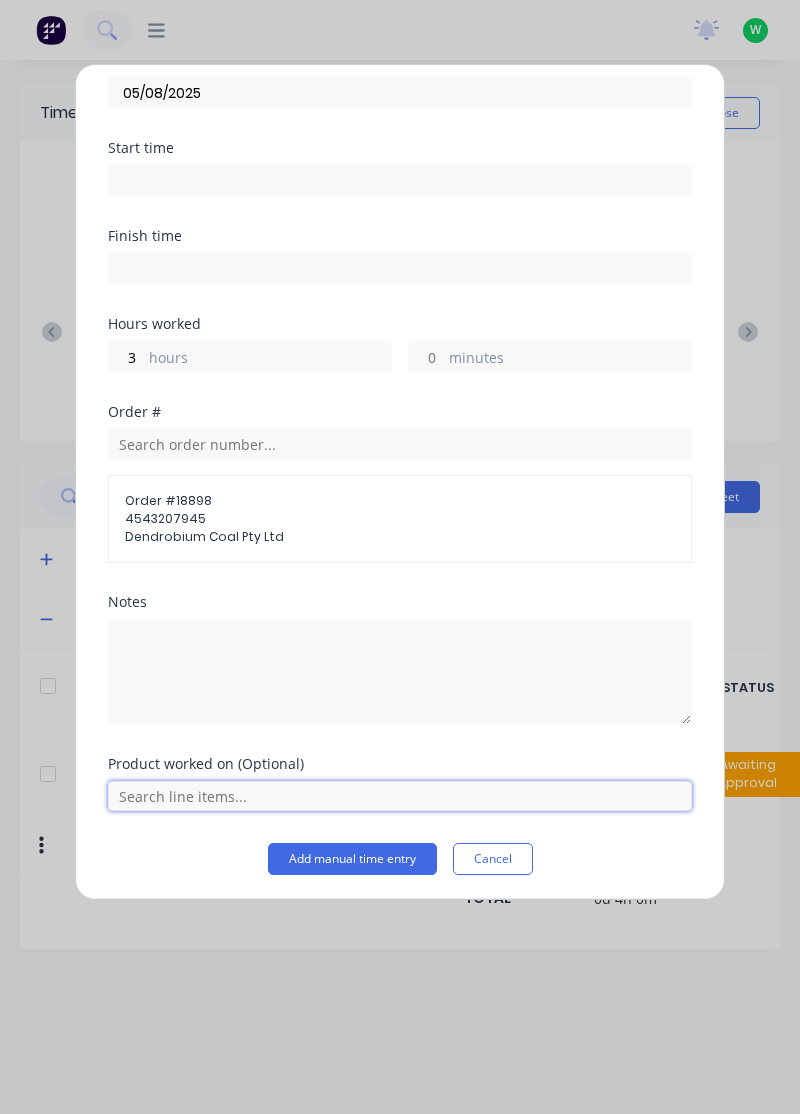 click at bounding box center [400, 796] 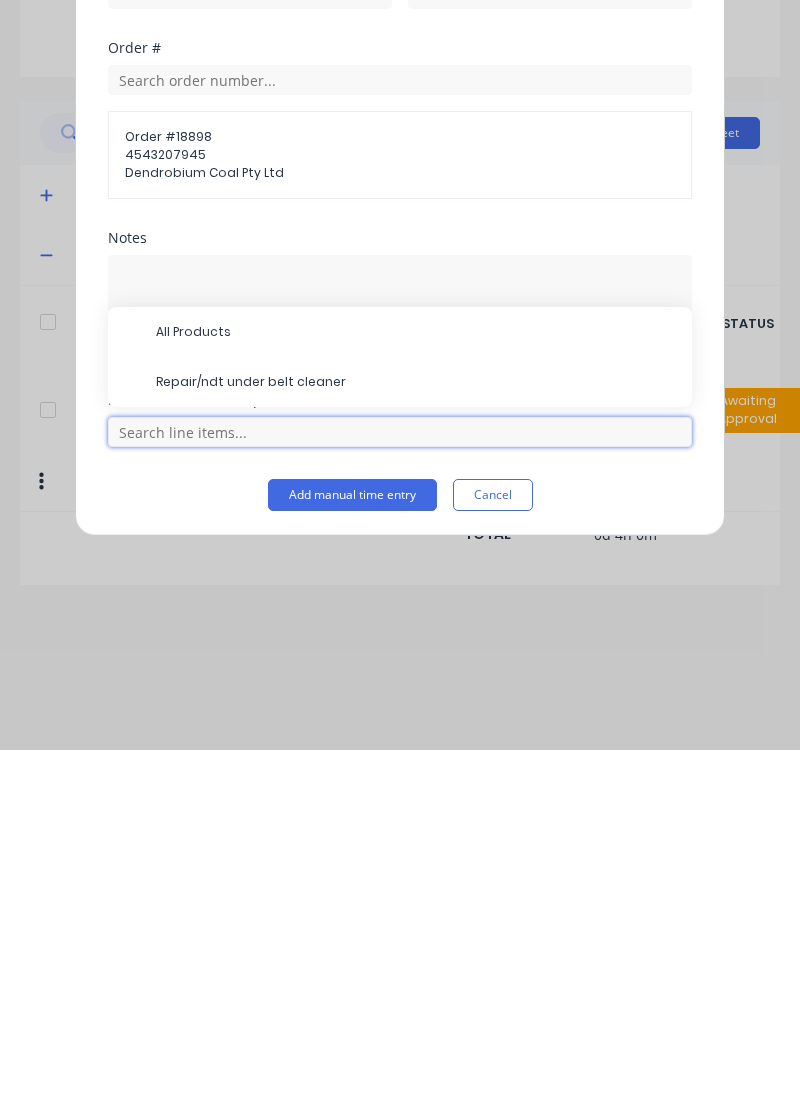 scroll, scrollTop: 53, scrollLeft: 0, axis: vertical 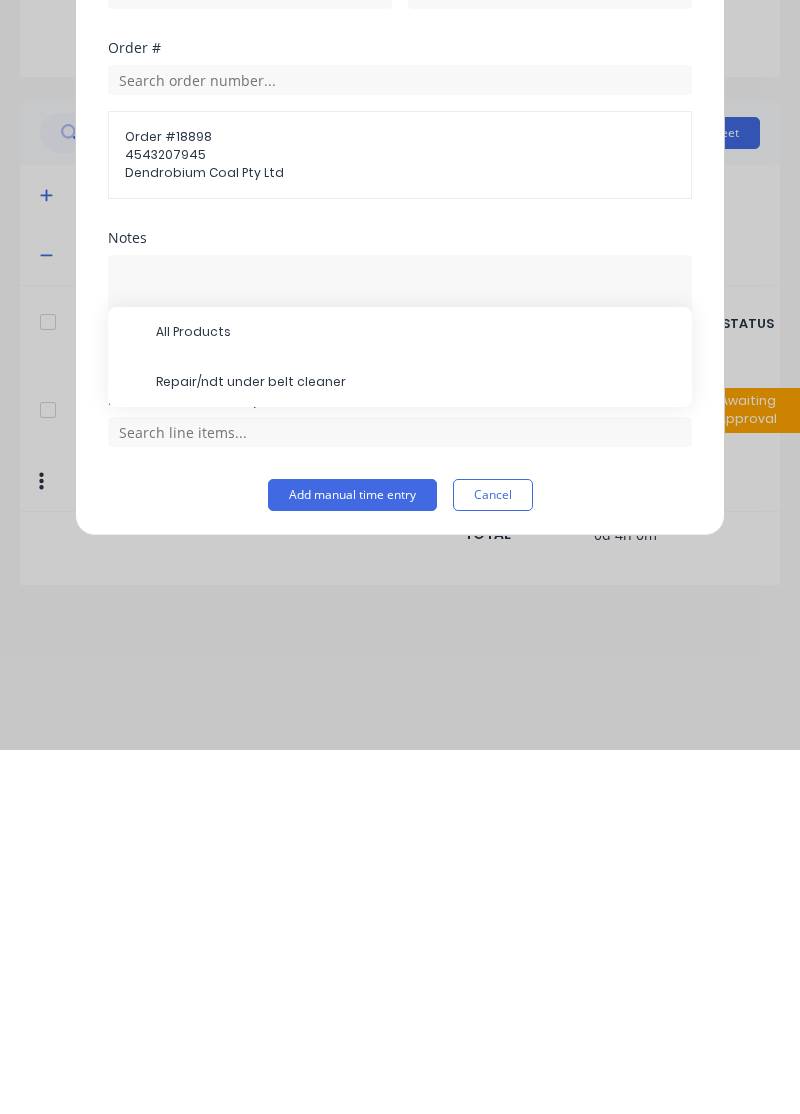 click on "Repair/ndt under belt cleaner" at bounding box center (416, 746) 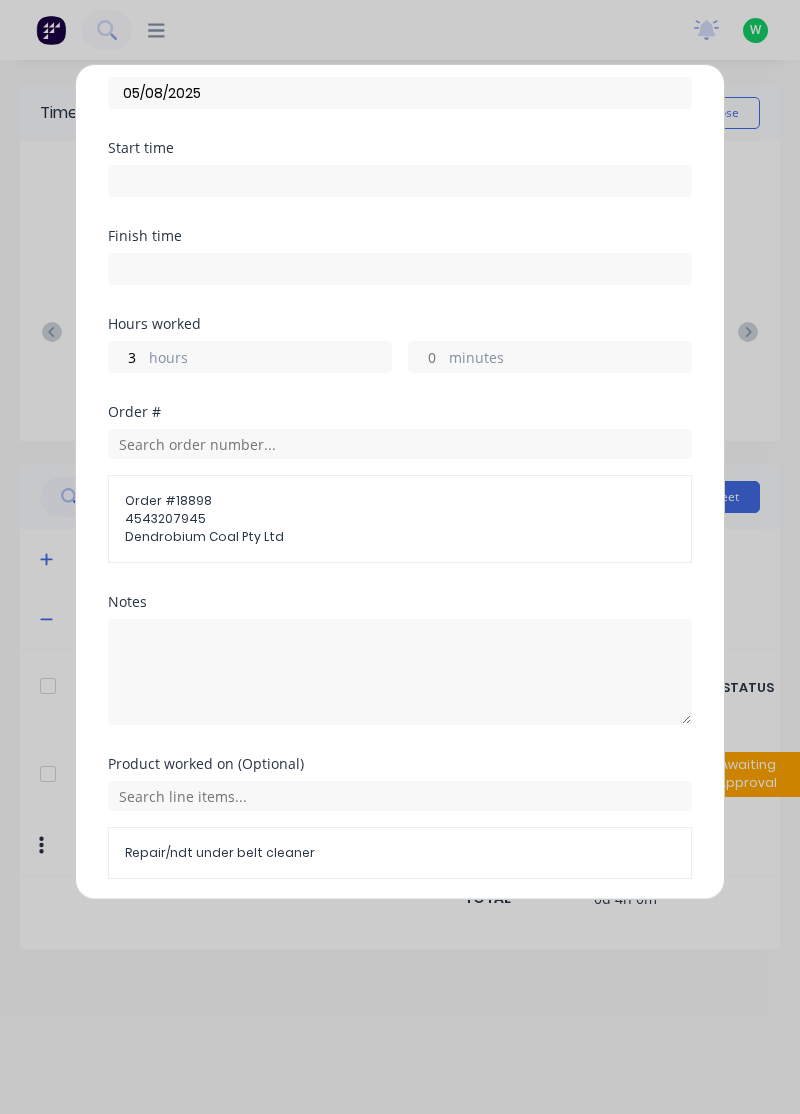 scroll, scrollTop: 163, scrollLeft: 0, axis: vertical 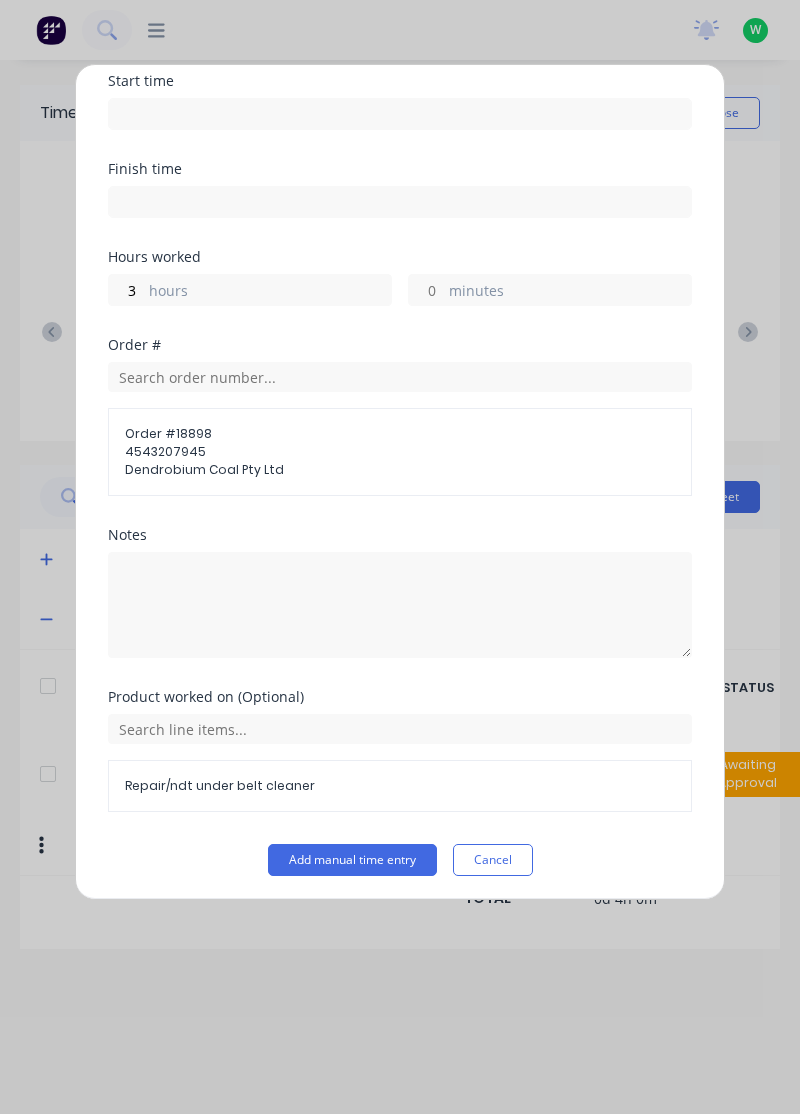 click on "Add manual time entry" at bounding box center [352, 860] 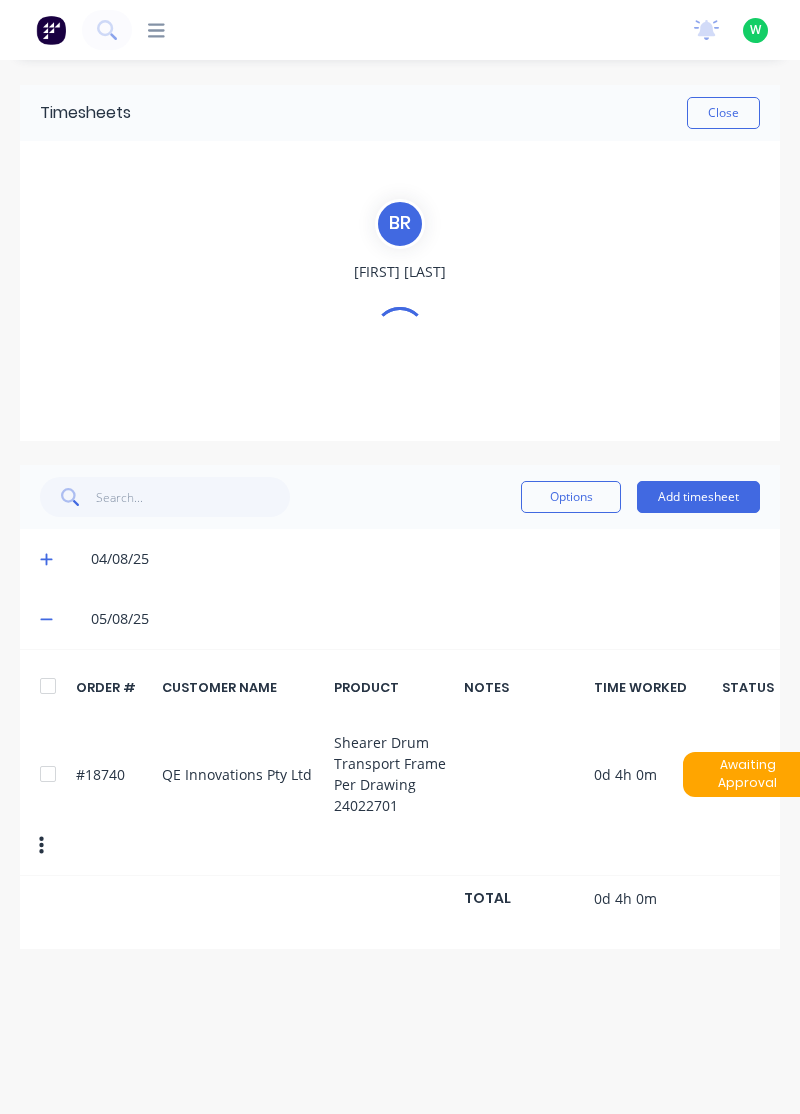 scroll, scrollTop: 0, scrollLeft: 0, axis: both 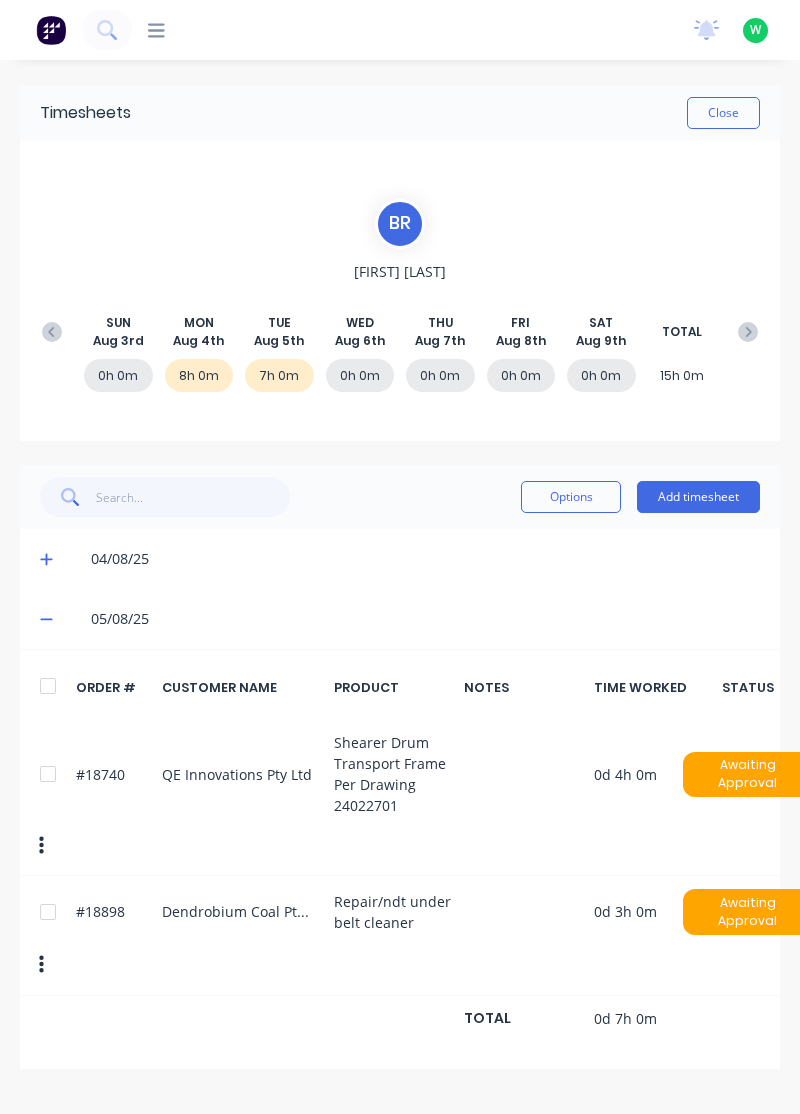click on "Add timesheet" at bounding box center (698, 497) 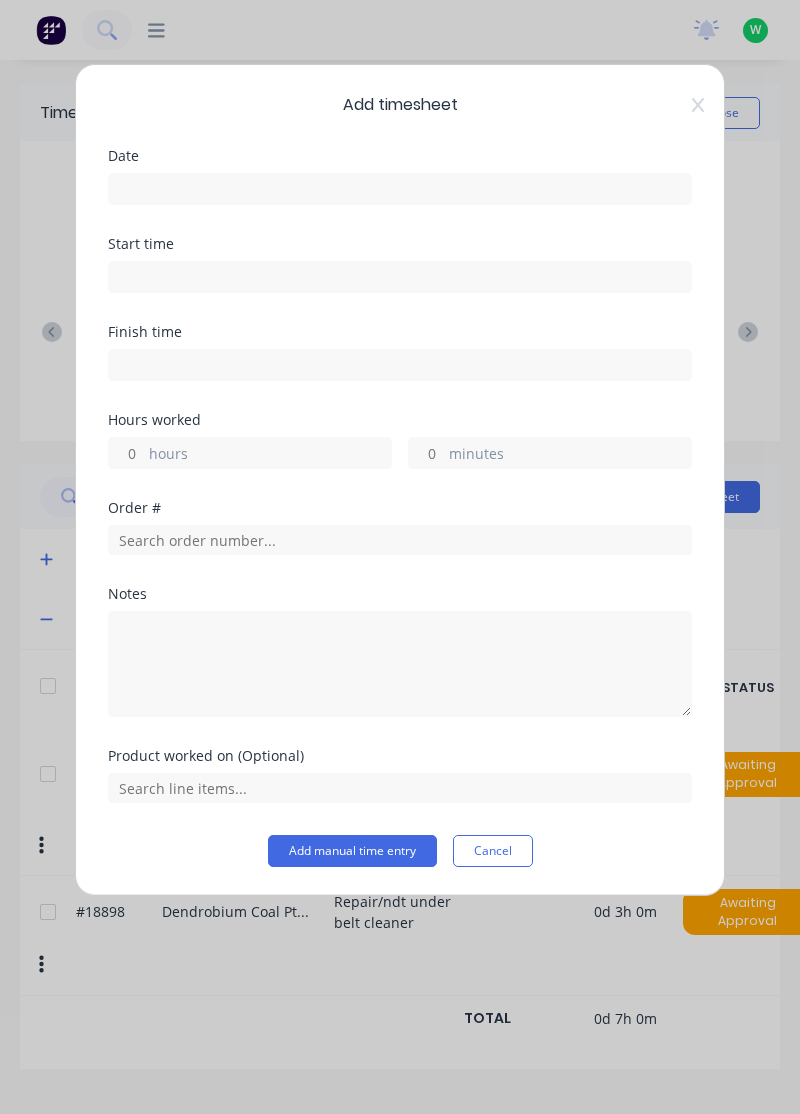 click on "Date" at bounding box center (400, 156) 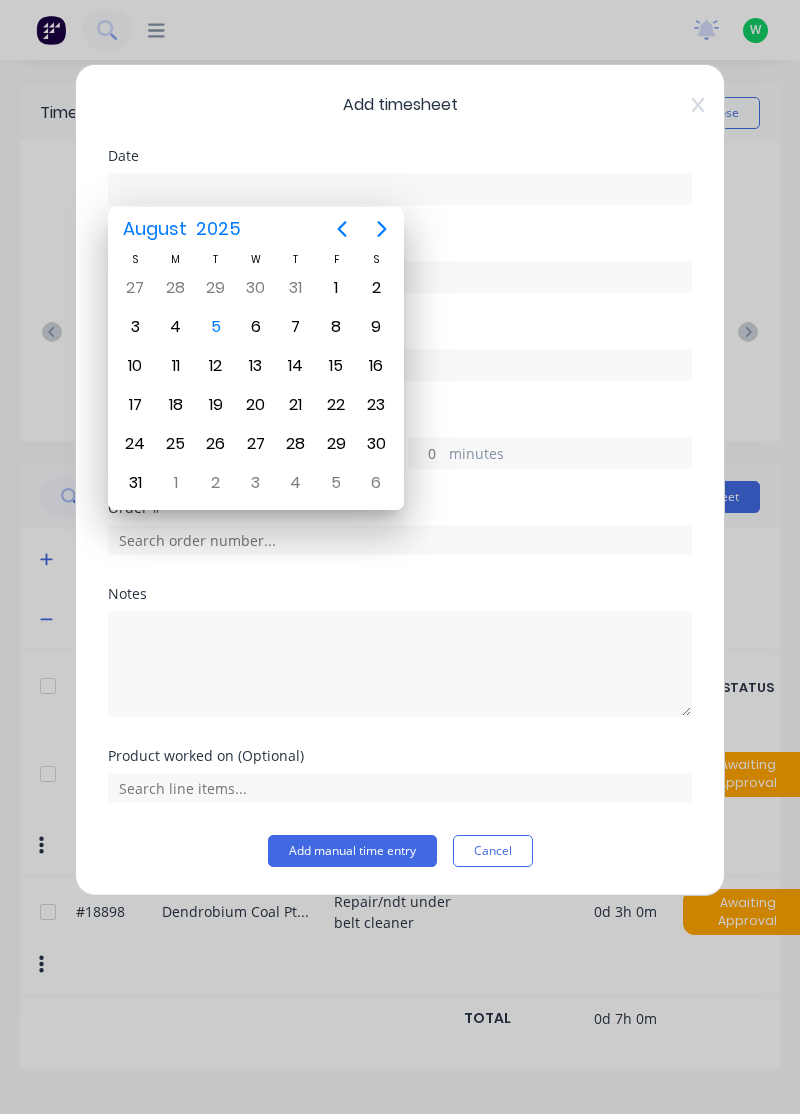 click on "5" at bounding box center [216, 327] 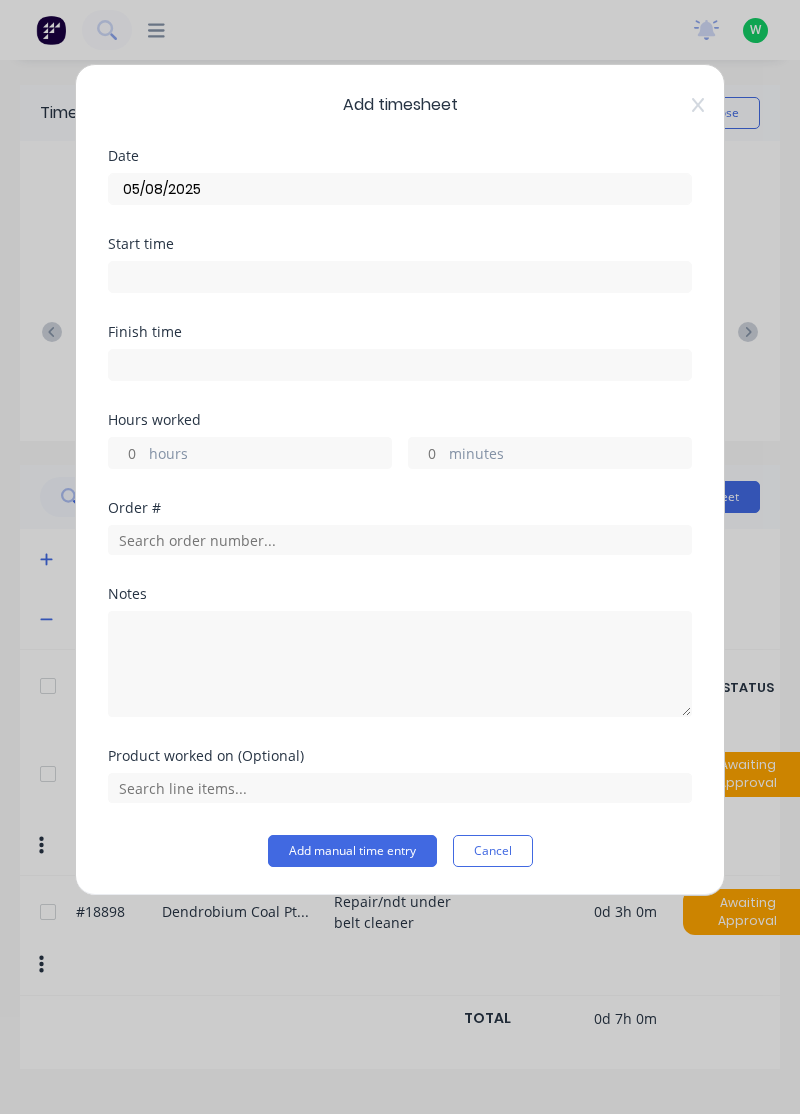 click on "hours" at bounding box center (126, 453) 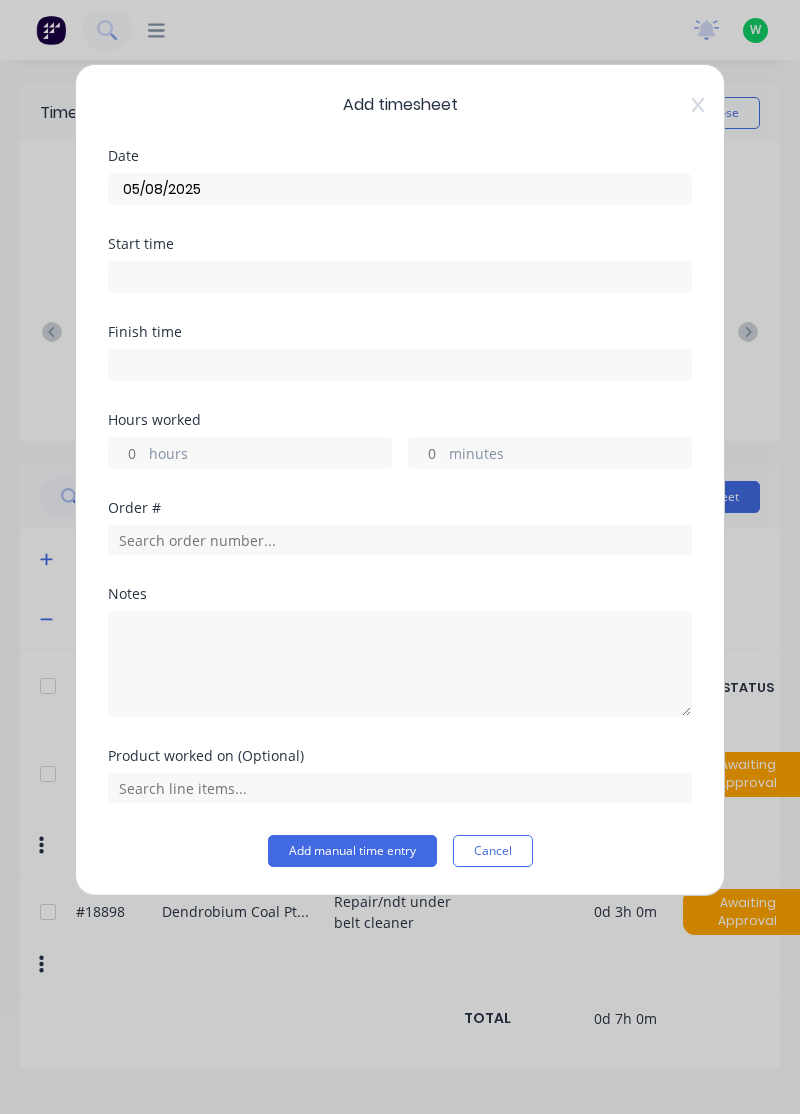 type on "1" 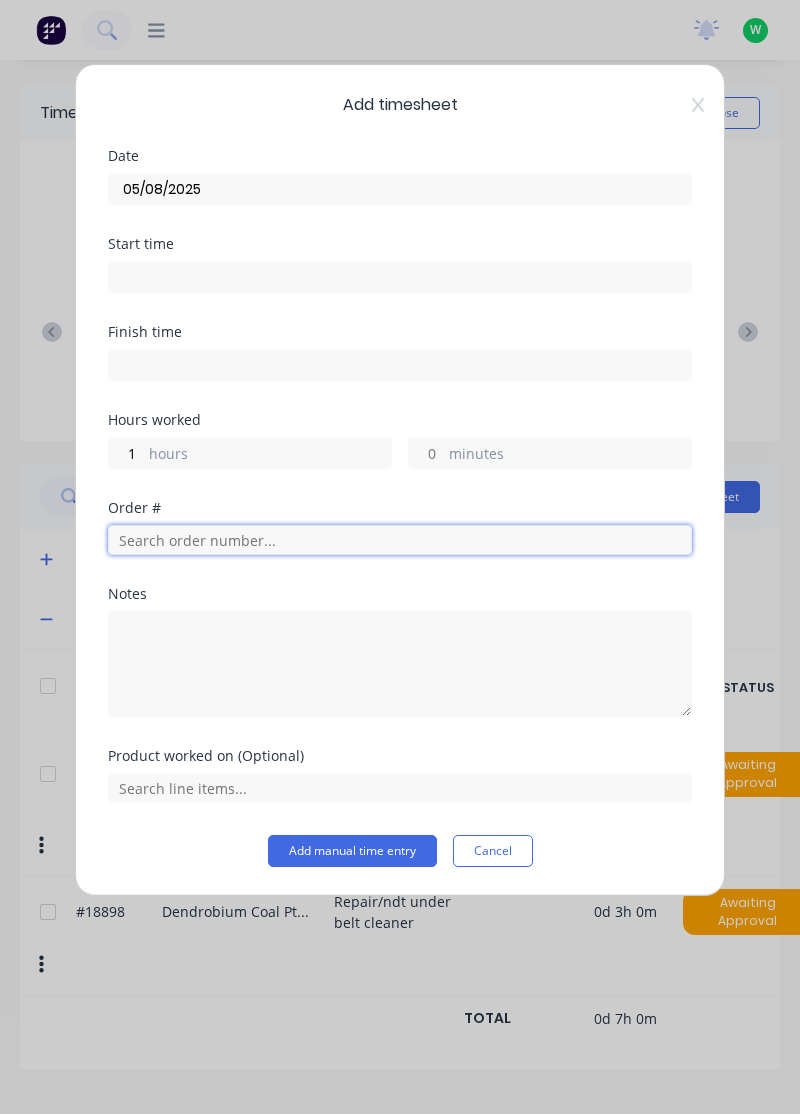 click at bounding box center [400, 540] 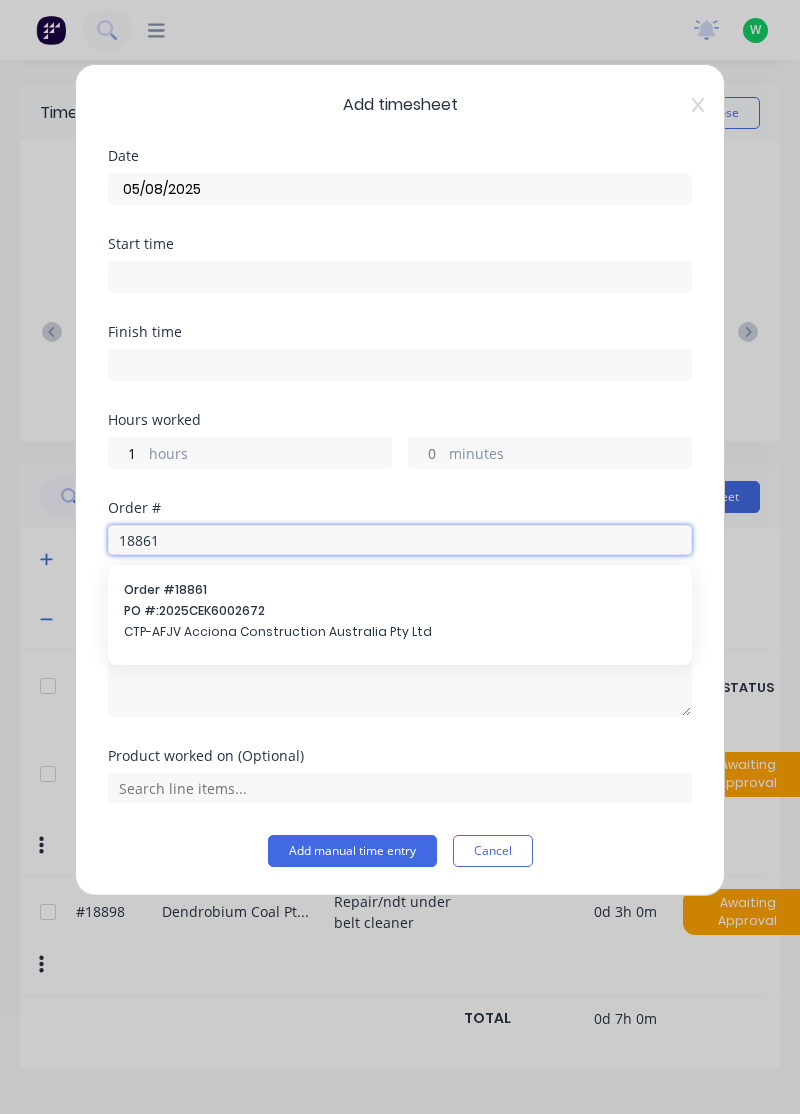type on "18861" 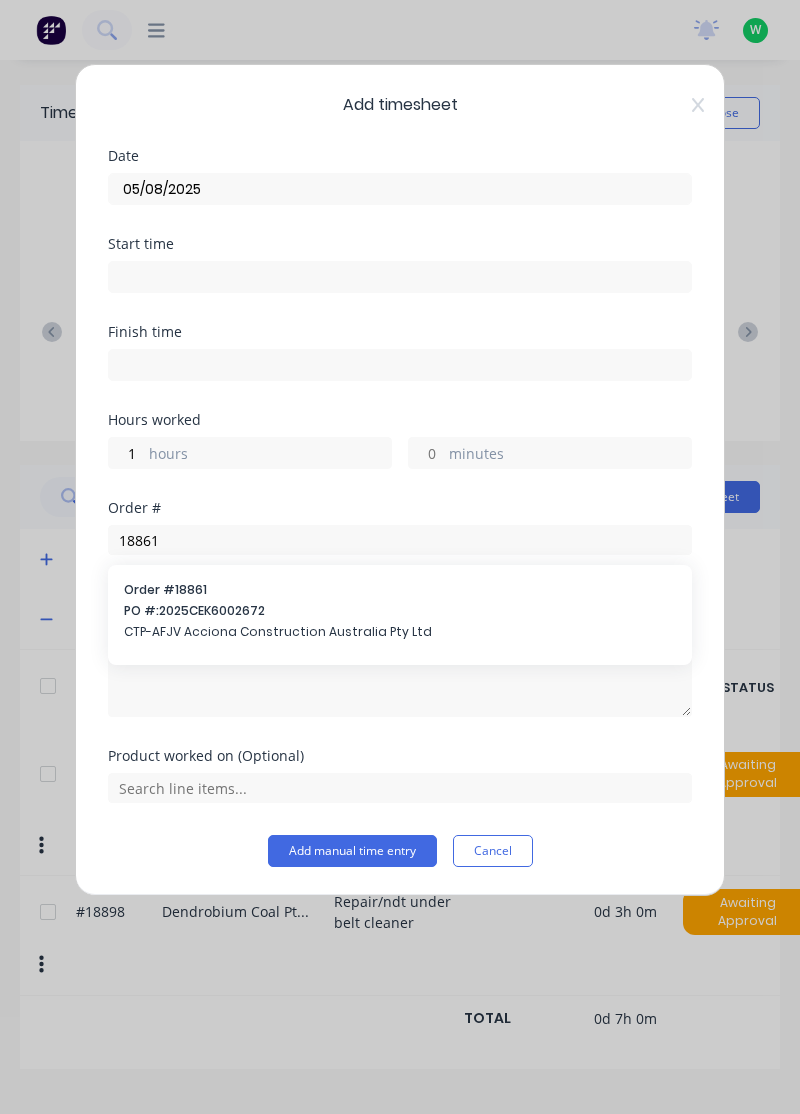 click on "CTP-AFJV Acciona Construction Australia Pty Ltd" at bounding box center (400, 632) 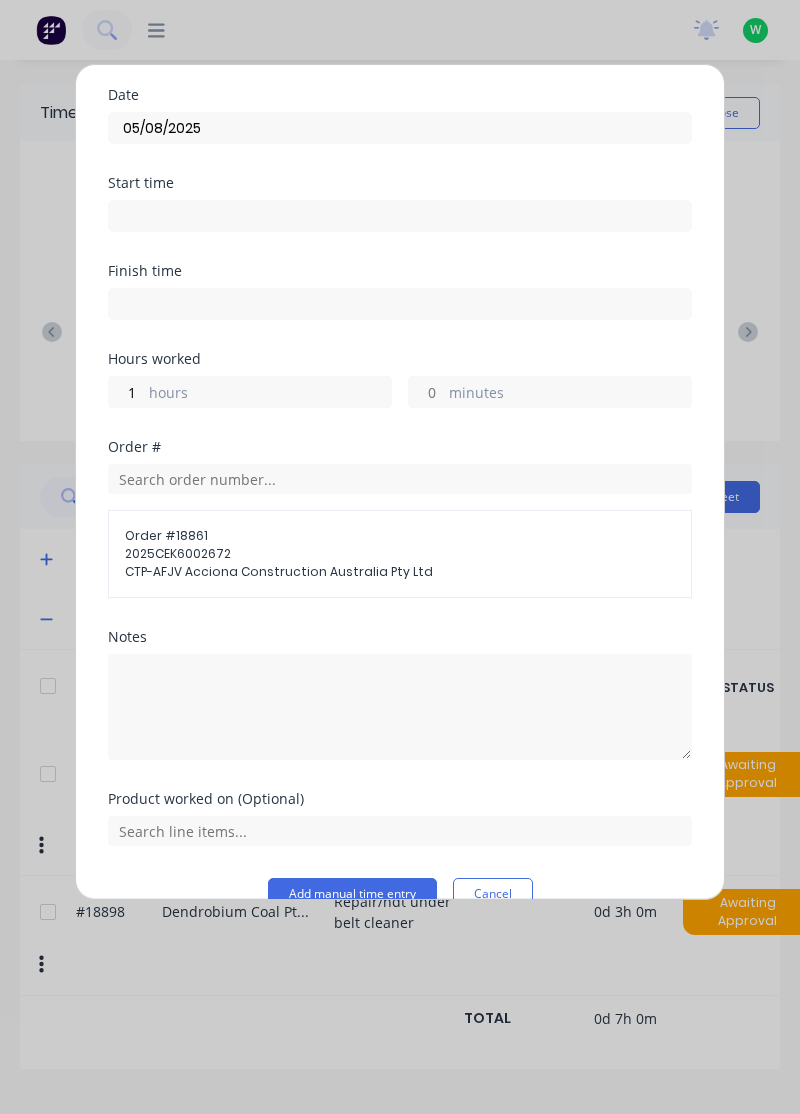 scroll, scrollTop: 96, scrollLeft: 0, axis: vertical 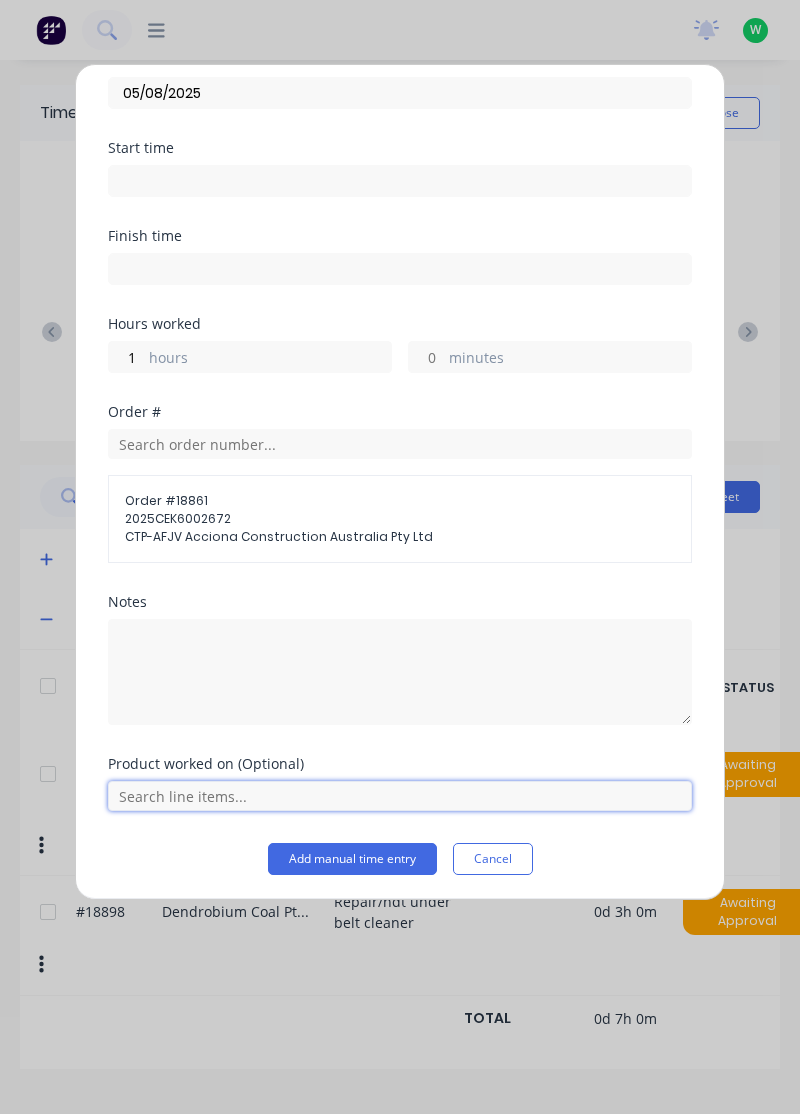 click at bounding box center [400, 796] 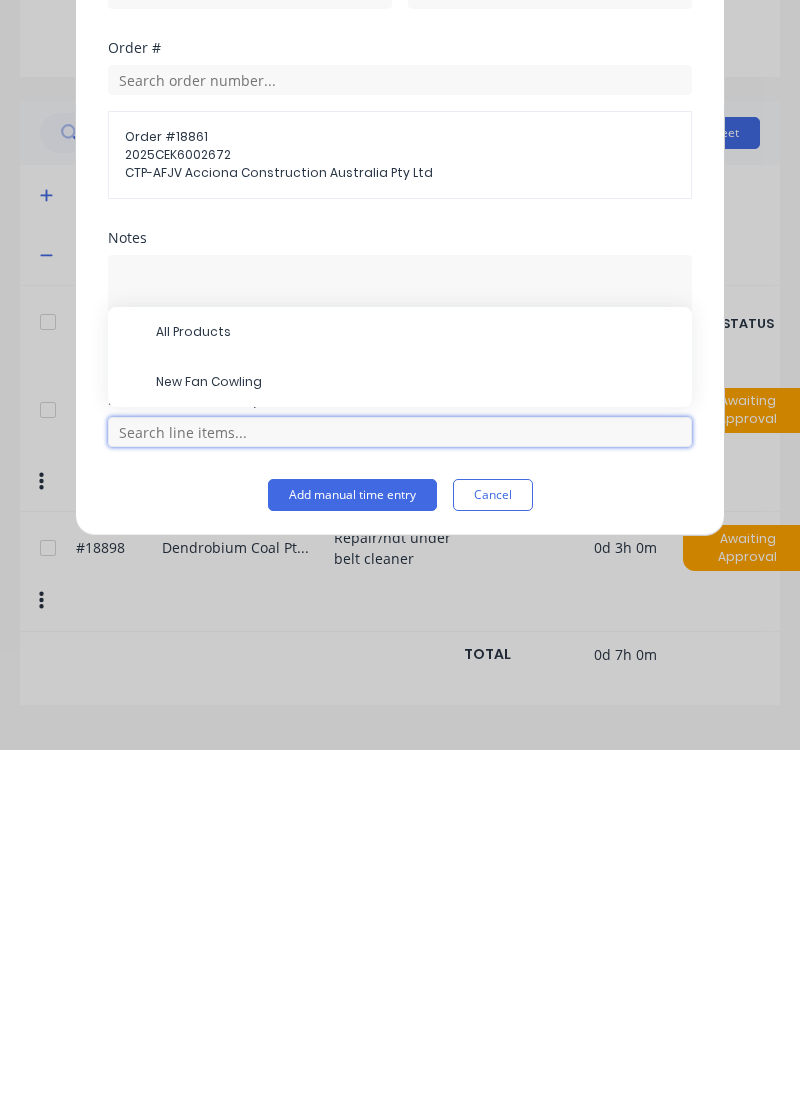 scroll, scrollTop: 53, scrollLeft: 0, axis: vertical 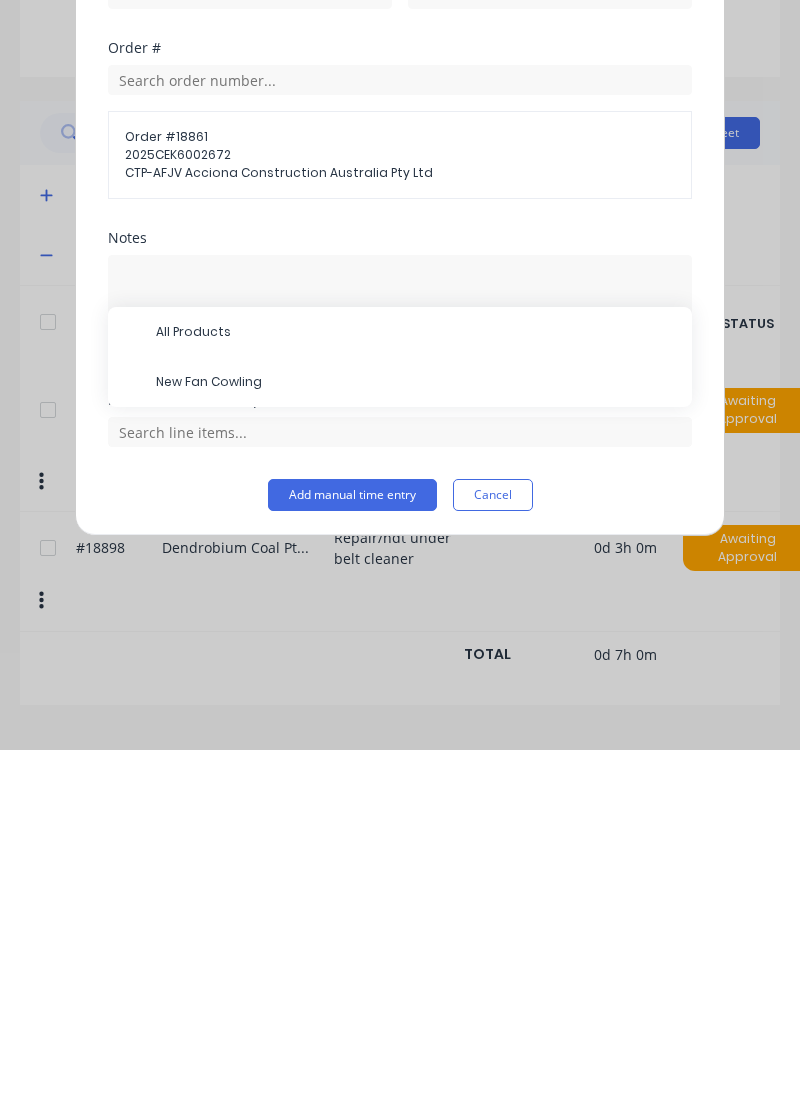 click on "New Fan Cowling" at bounding box center [416, 746] 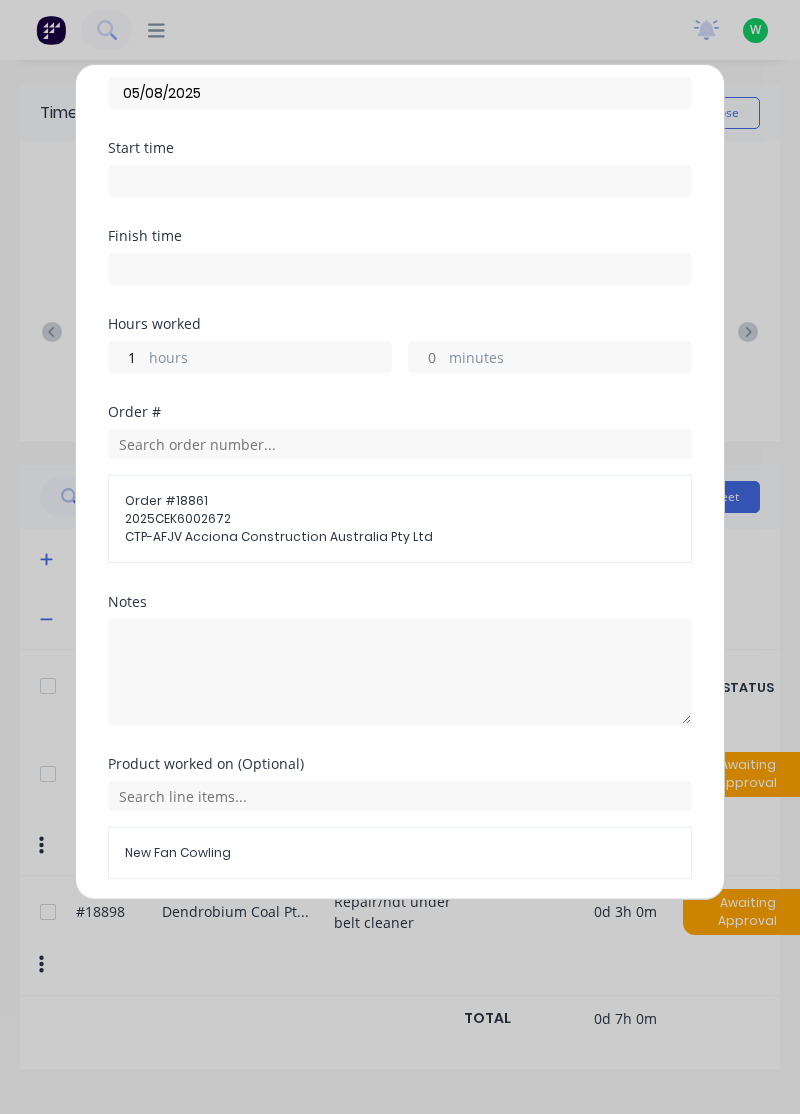 scroll, scrollTop: 163, scrollLeft: 0, axis: vertical 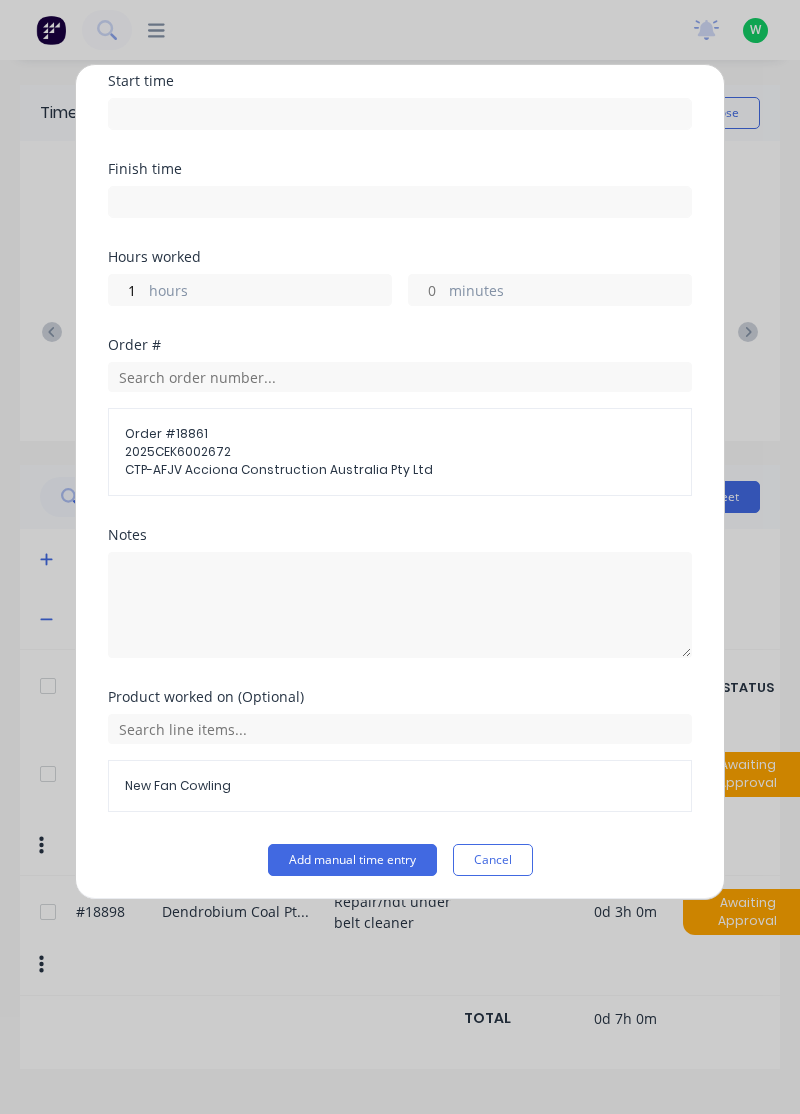 click on "Add manual time entry" at bounding box center [352, 860] 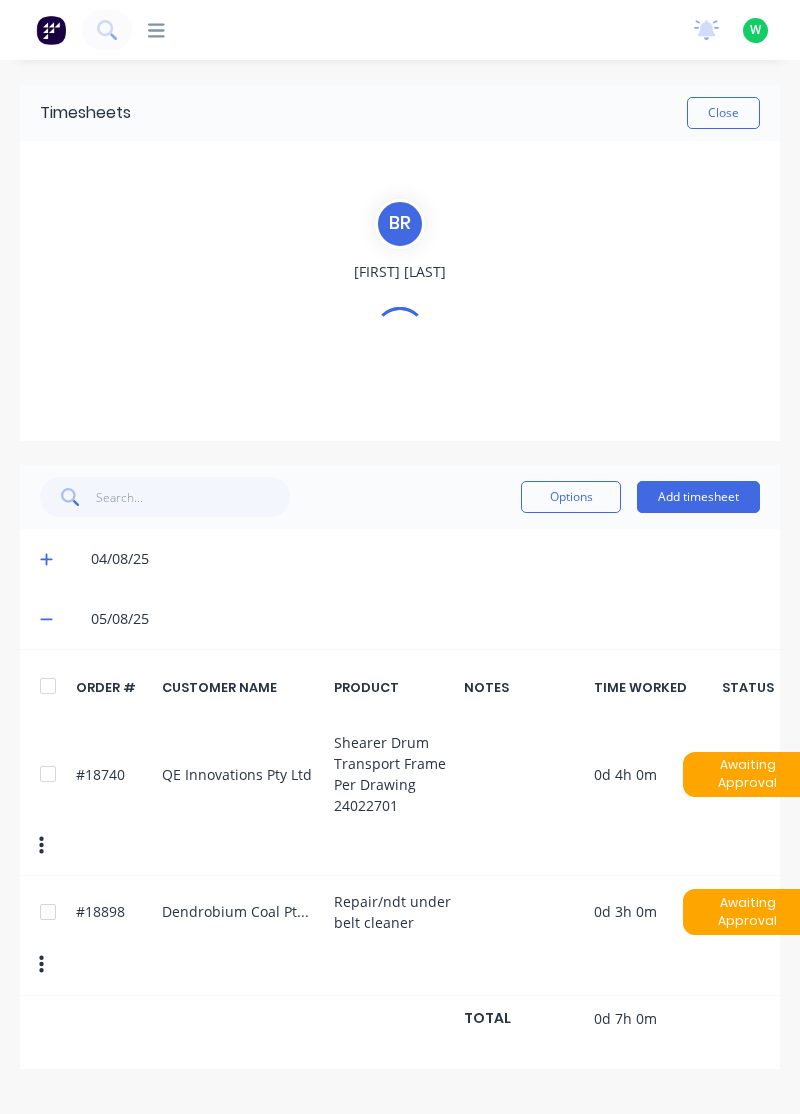 scroll, scrollTop: 0, scrollLeft: 0, axis: both 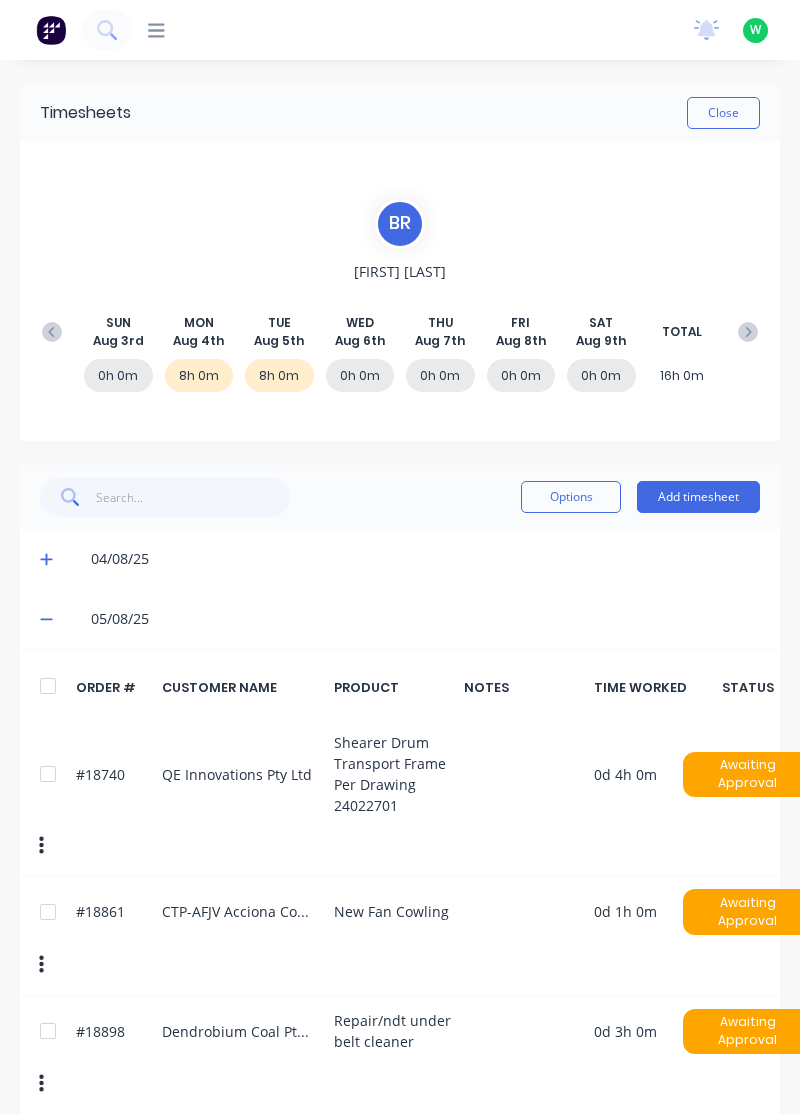 click at bounding box center (51, 30) 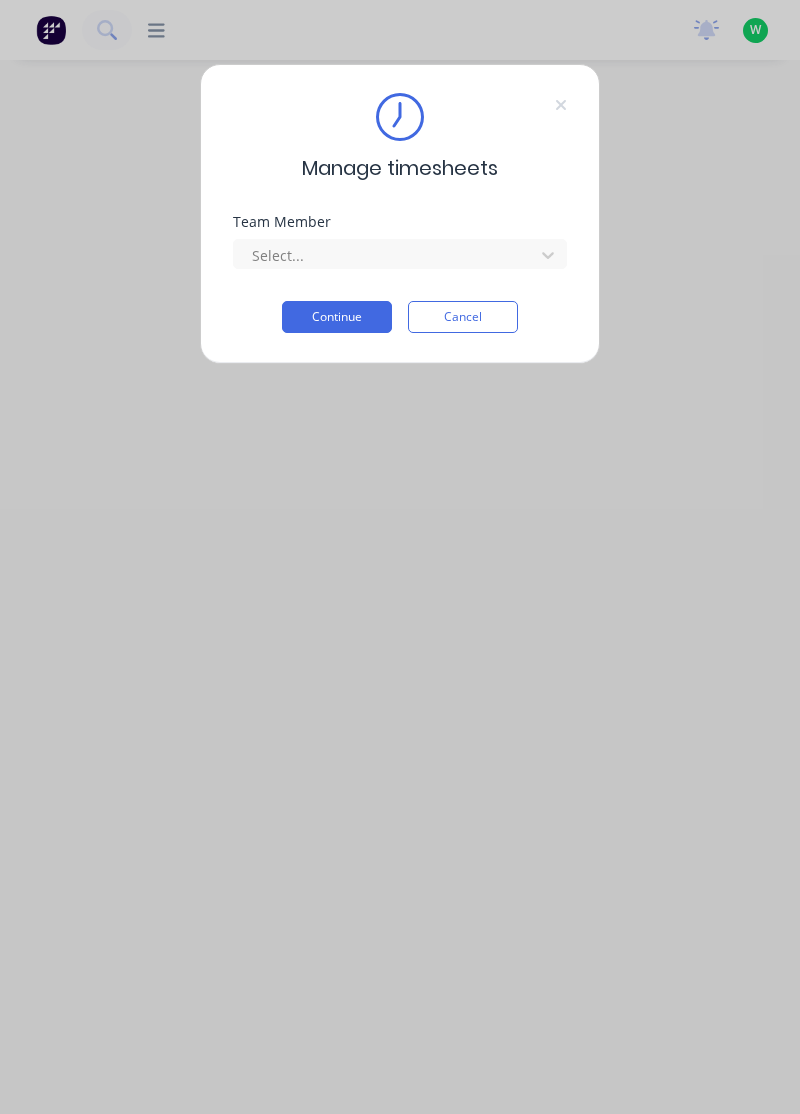 scroll, scrollTop: 0, scrollLeft: 0, axis: both 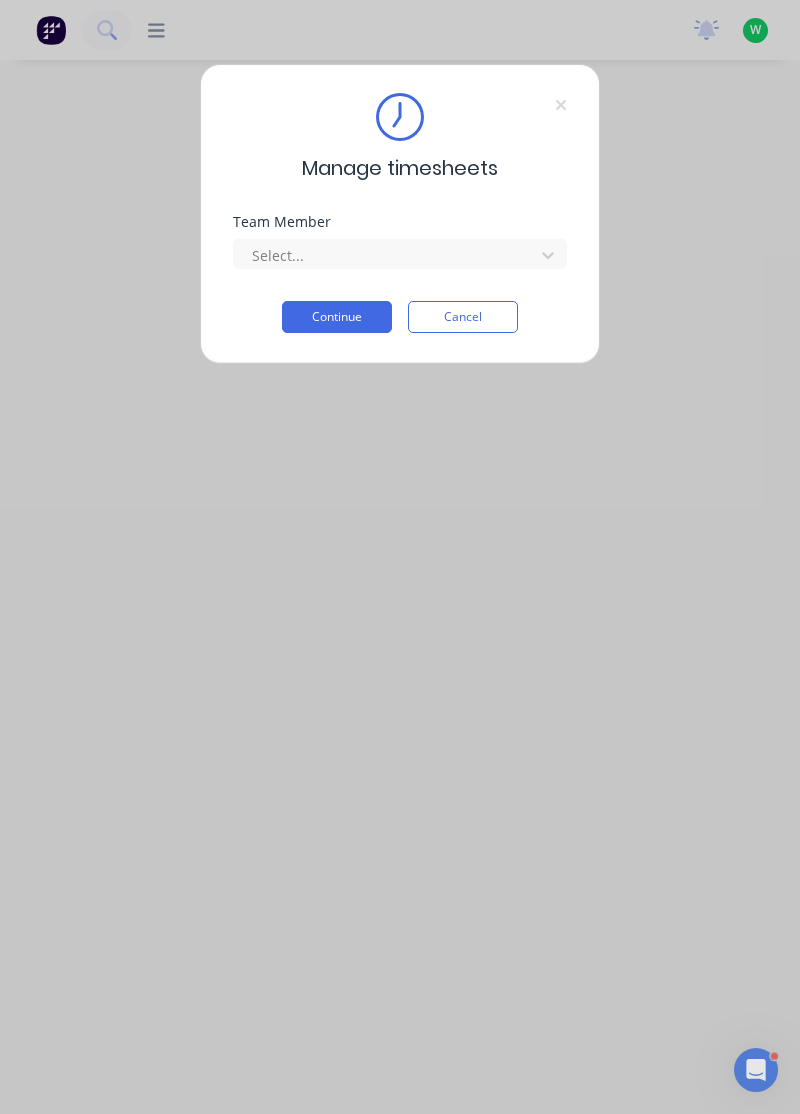 click on "Cancel" at bounding box center [463, 317] 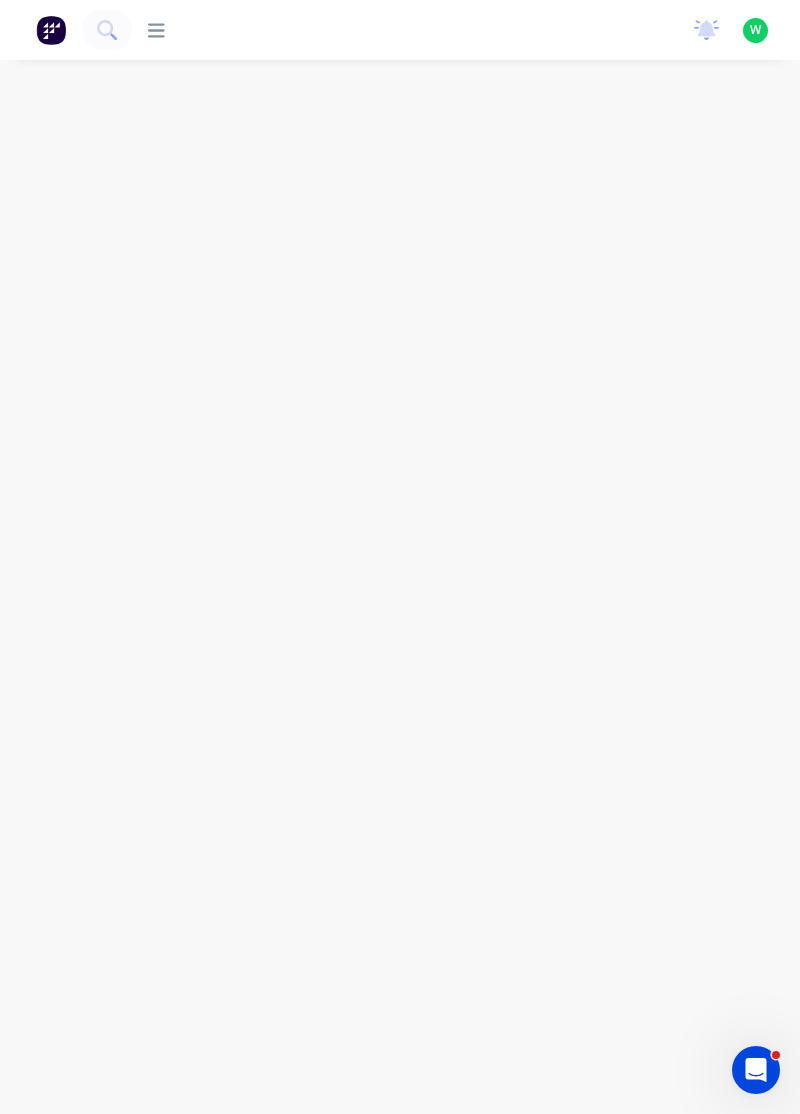click at bounding box center [400, 567] 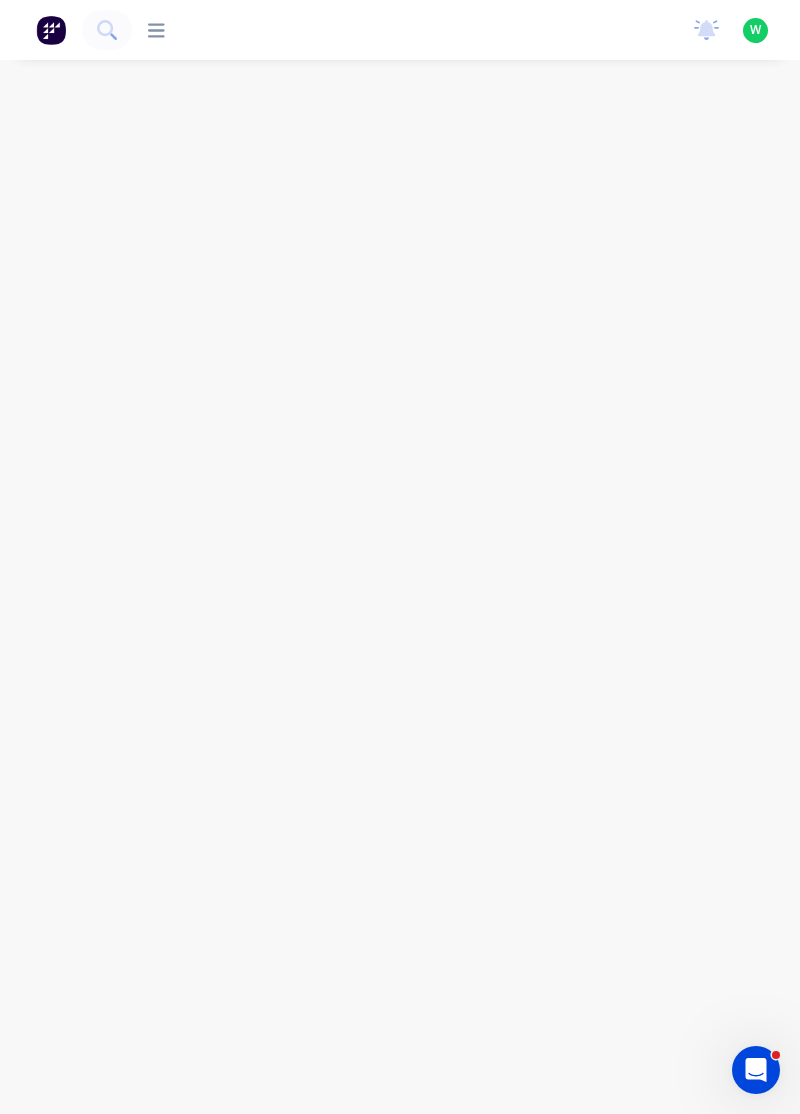 click at bounding box center [51, 30] 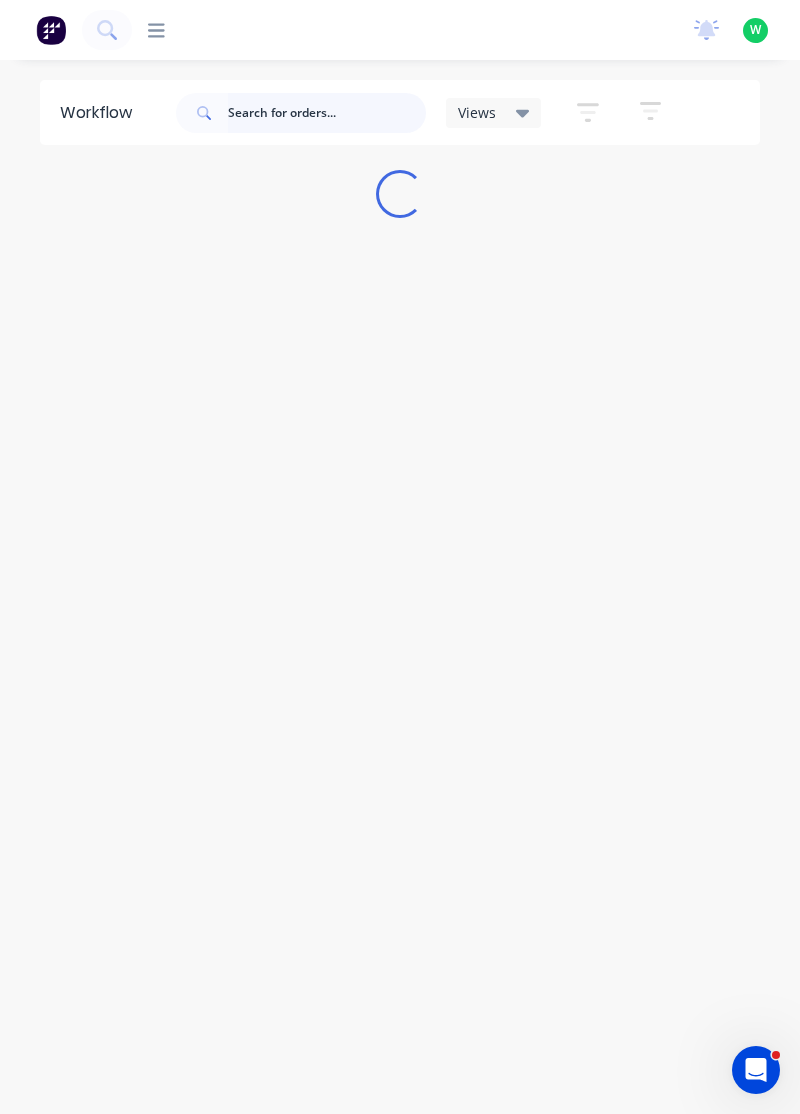 click at bounding box center (327, 113) 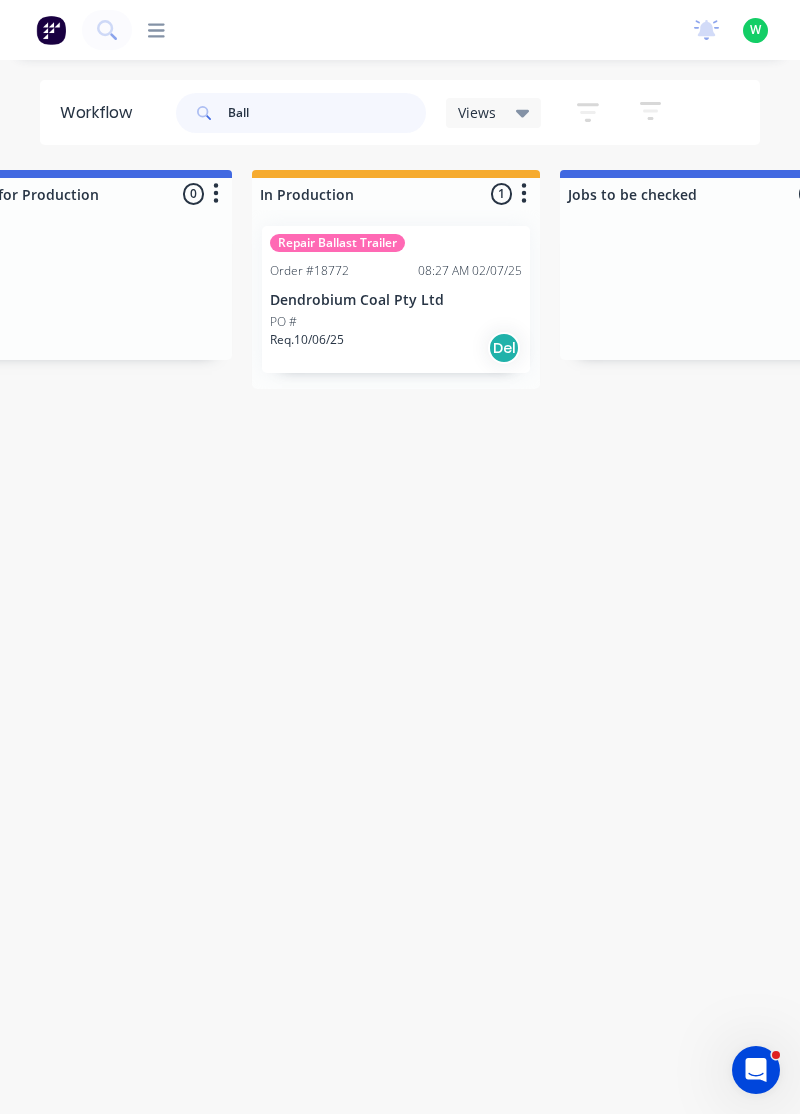 scroll, scrollTop: 0, scrollLeft: 718, axis: horizontal 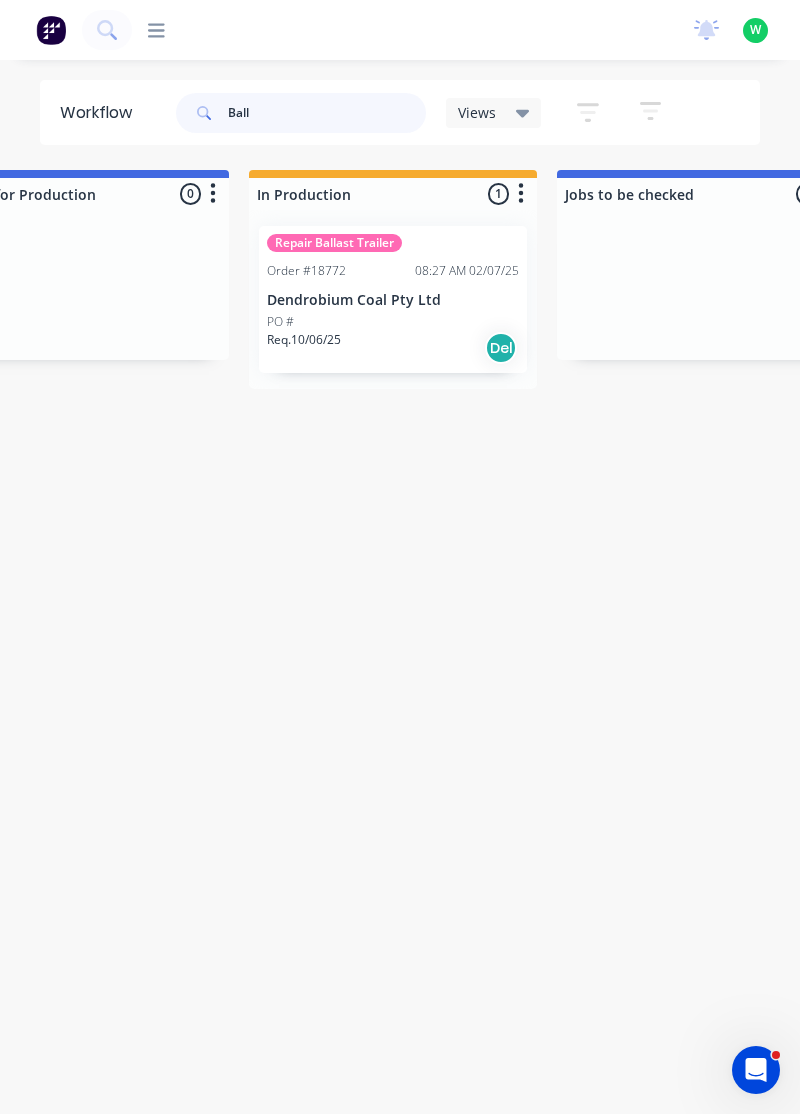 type on "Ball" 